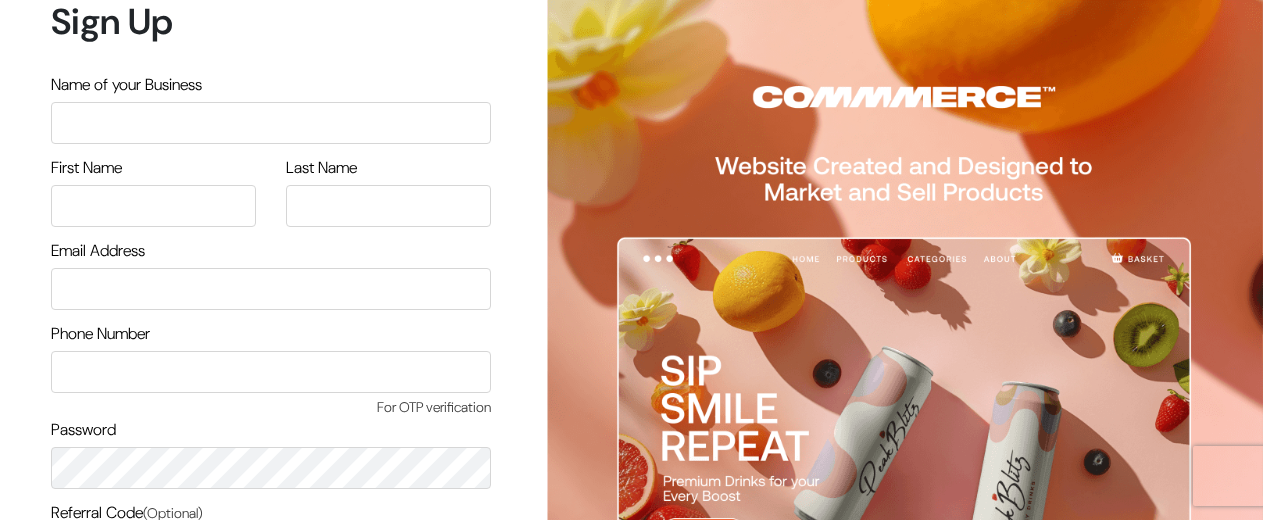 scroll, scrollTop: 0, scrollLeft: 0, axis: both 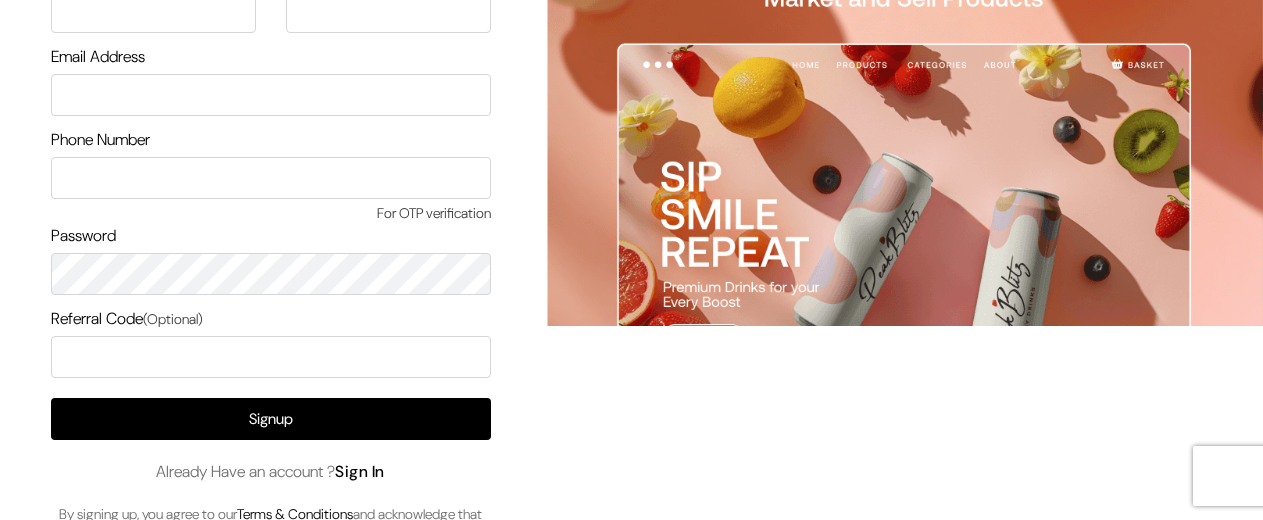 click on "Sign In" at bounding box center [360, 471] 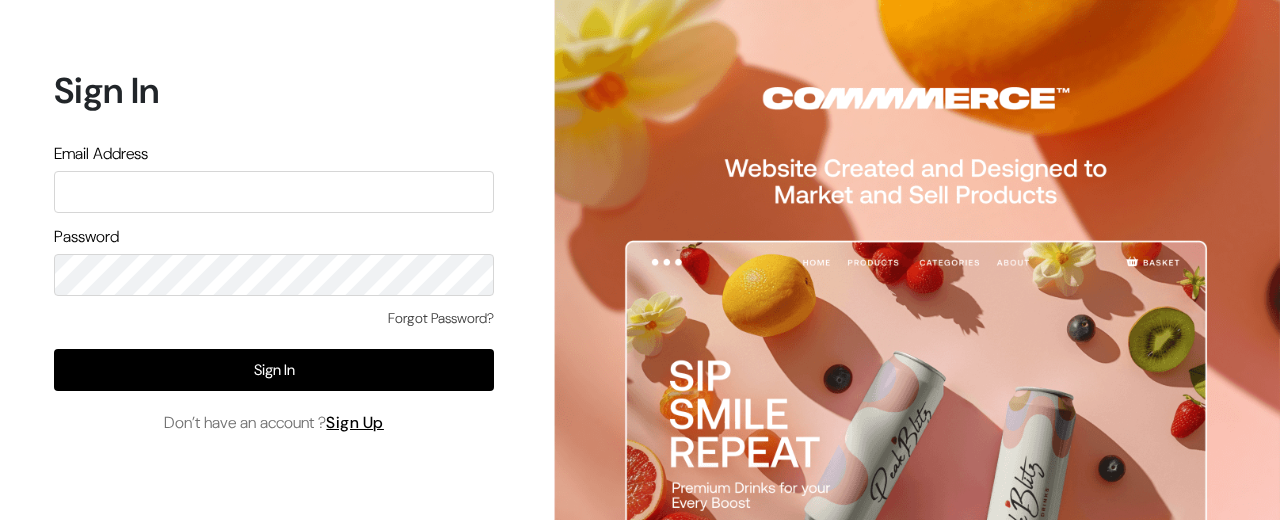 scroll, scrollTop: 0, scrollLeft: 0, axis: both 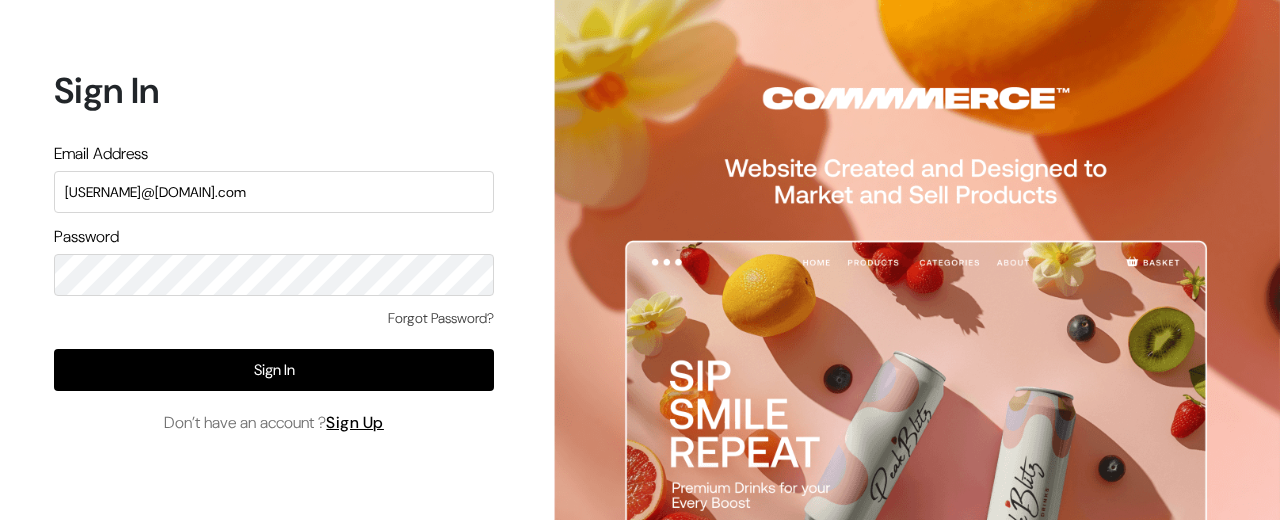 type on "vigya.w9@gmail.com" 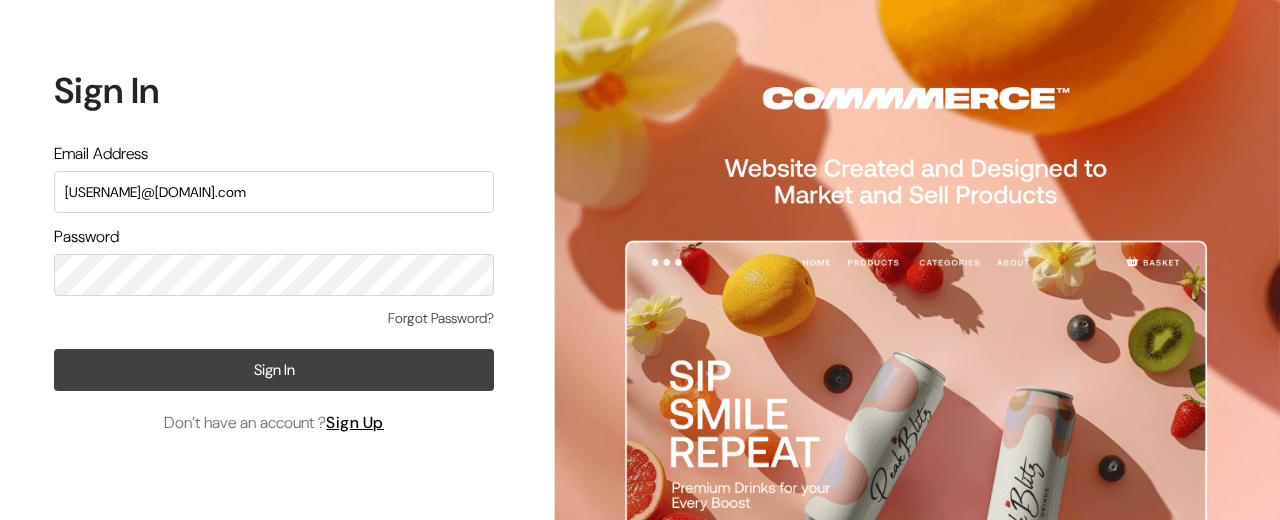 click on "Sign In" at bounding box center (274, 370) 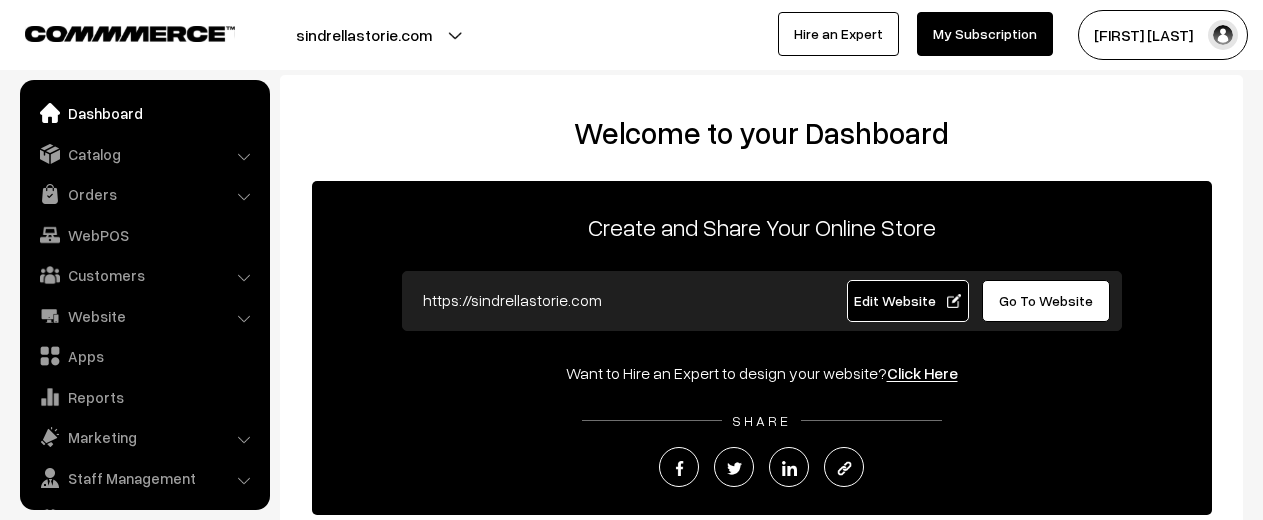 scroll, scrollTop: 0, scrollLeft: 0, axis: both 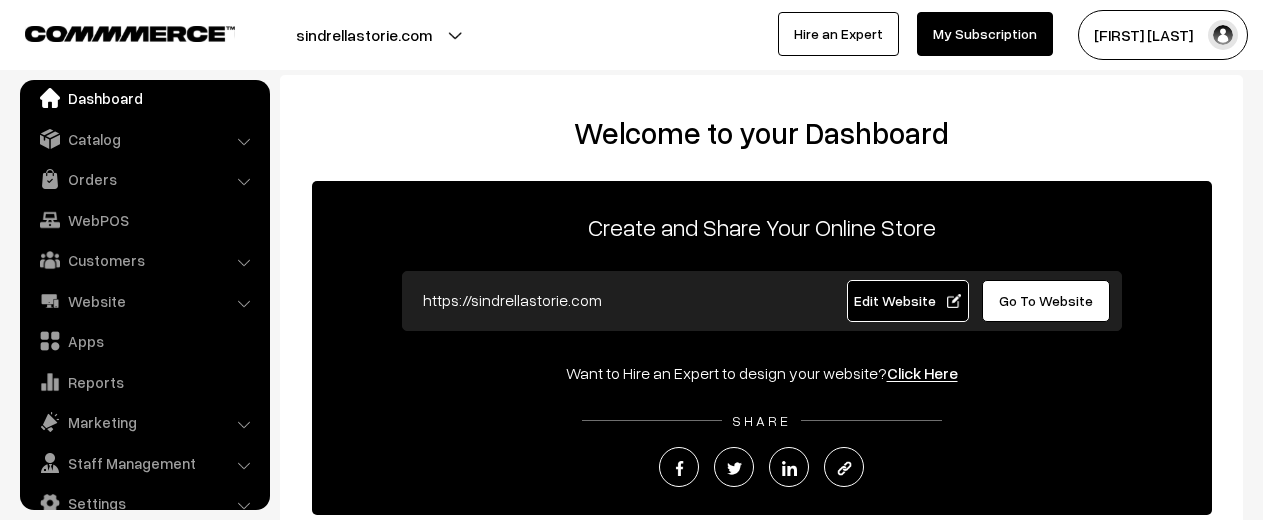 click on "Catalog
Categories" at bounding box center [145, 139] 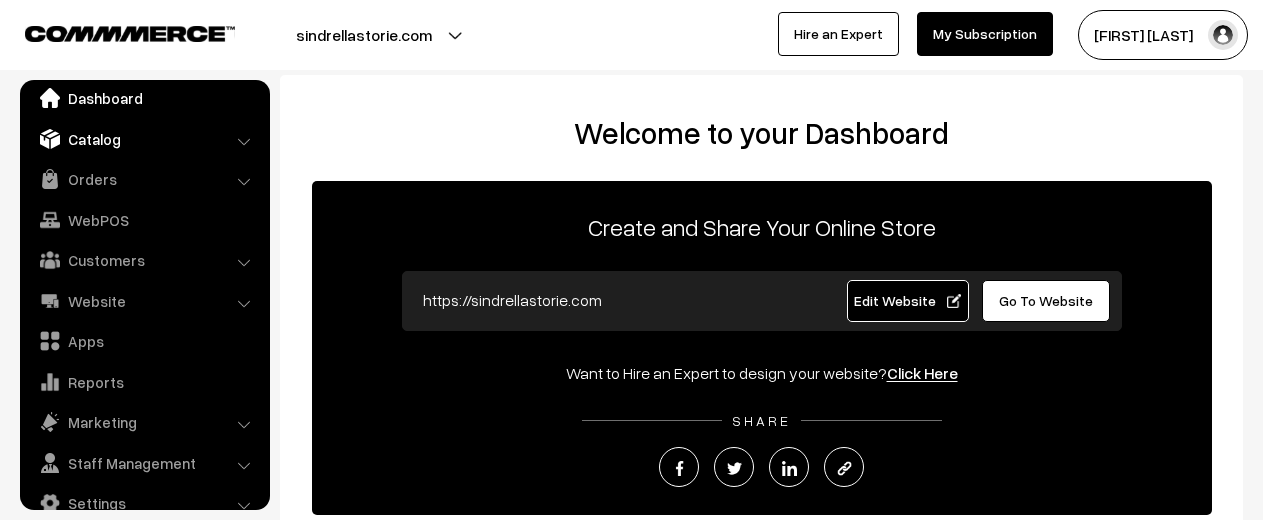 click on "Catalog" at bounding box center (144, 139) 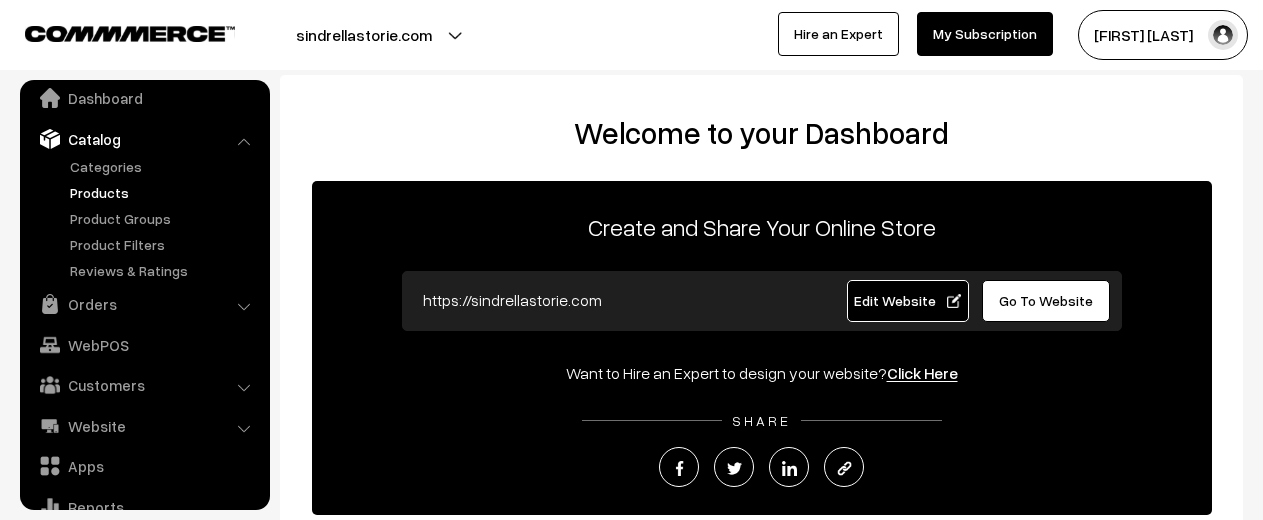 click on "Products" at bounding box center (164, 192) 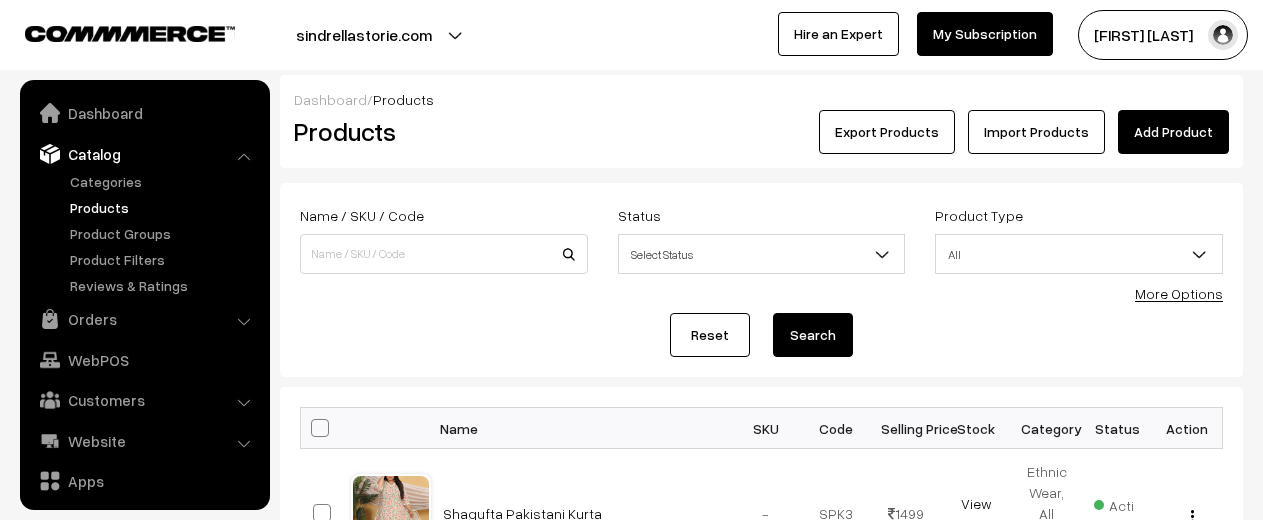 scroll, scrollTop: 0, scrollLeft: 0, axis: both 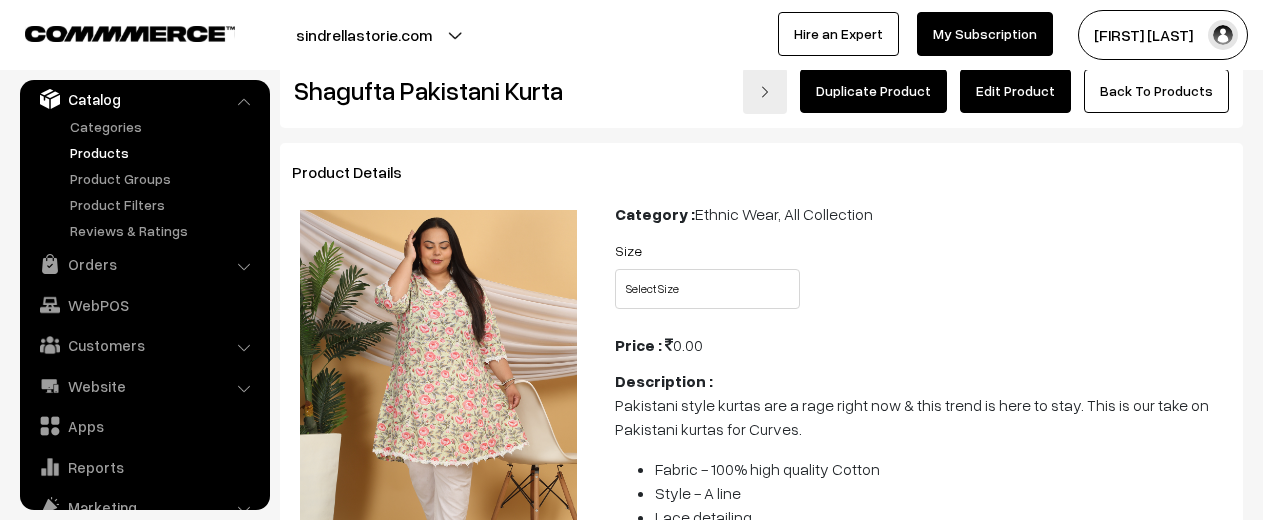 click on "Edit Product" at bounding box center [1015, 91] 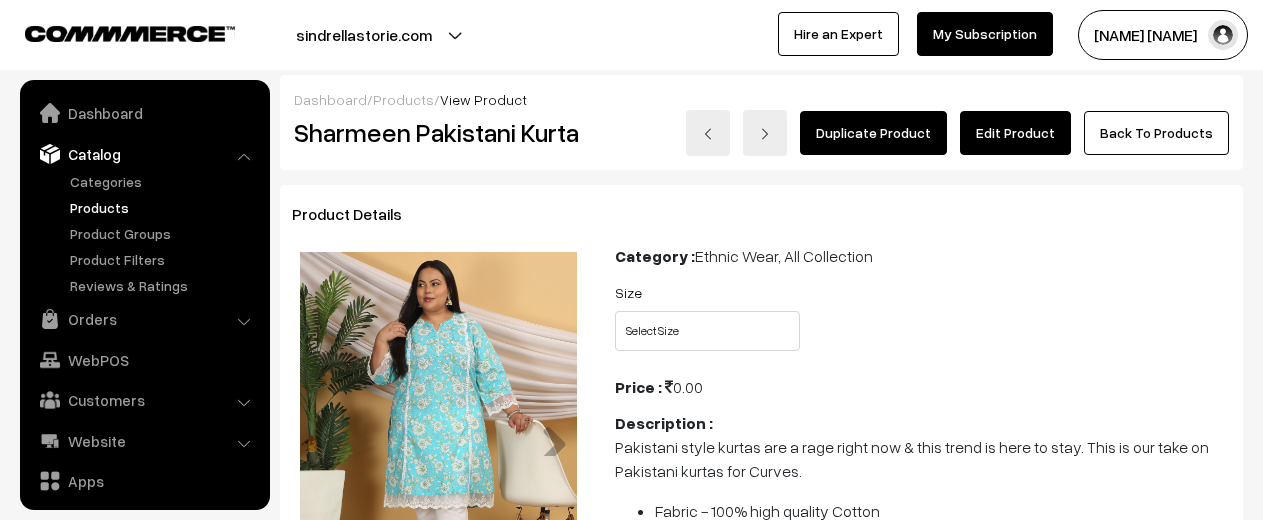 scroll, scrollTop: 0, scrollLeft: 0, axis: both 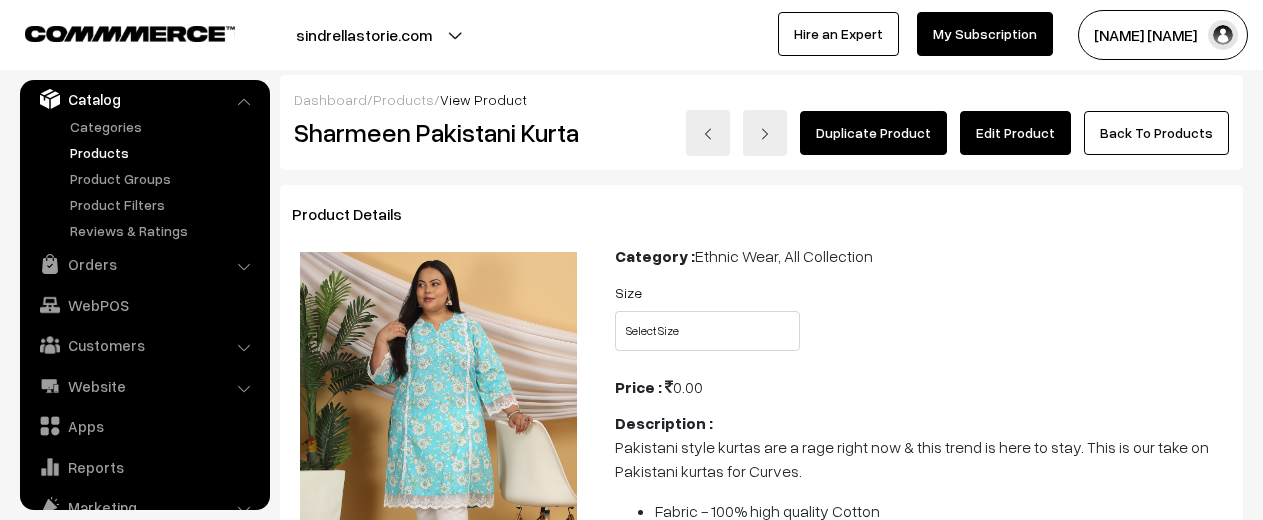 click on "Edit Product" at bounding box center [1015, 133] 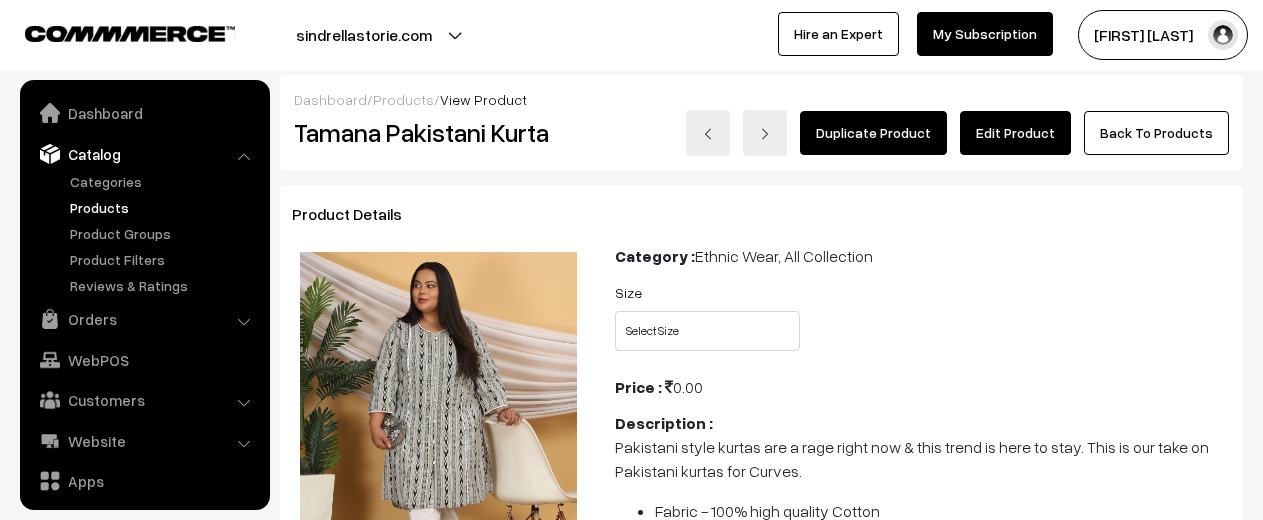 scroll, scrollTop: 0, scrollLeft: 0, axis: both 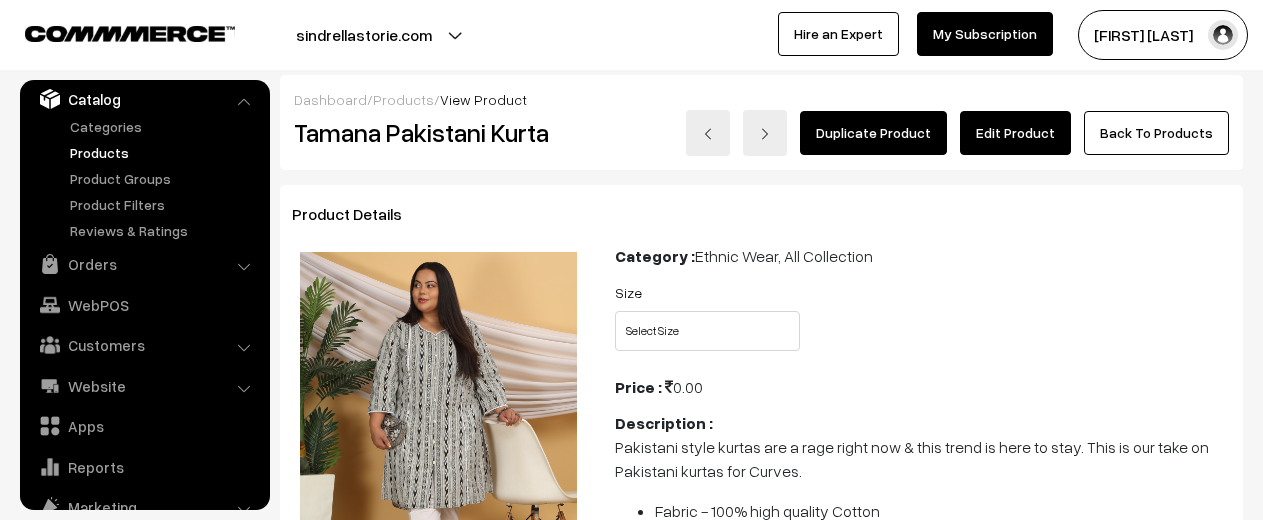 click on "Edit Product" at bounding box center [1015, 133] 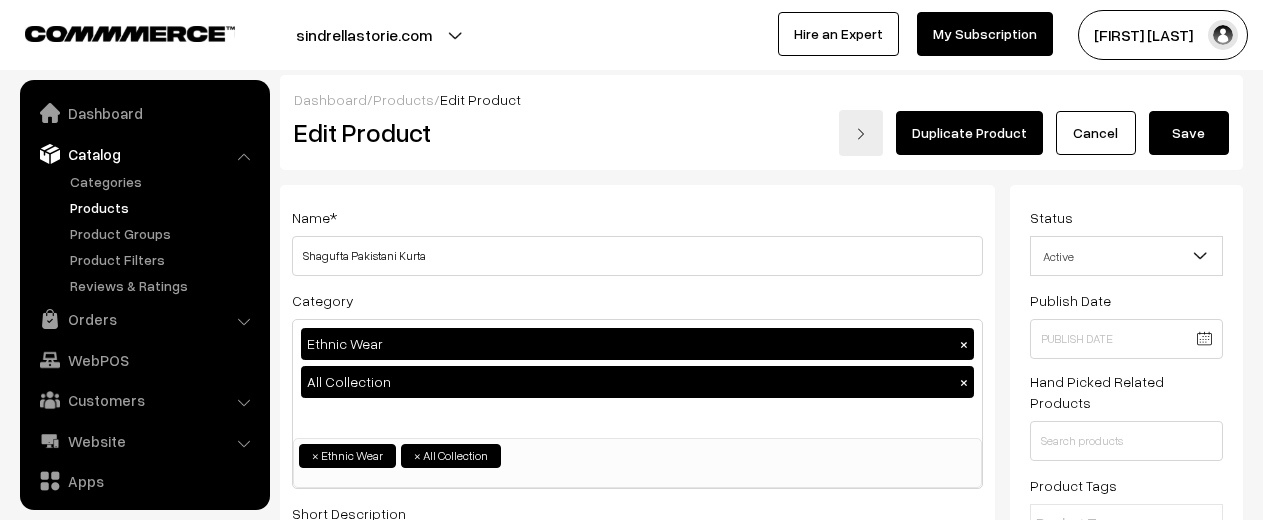 scroll, scrollTop: 0, scrollLeft: 0, axis: both 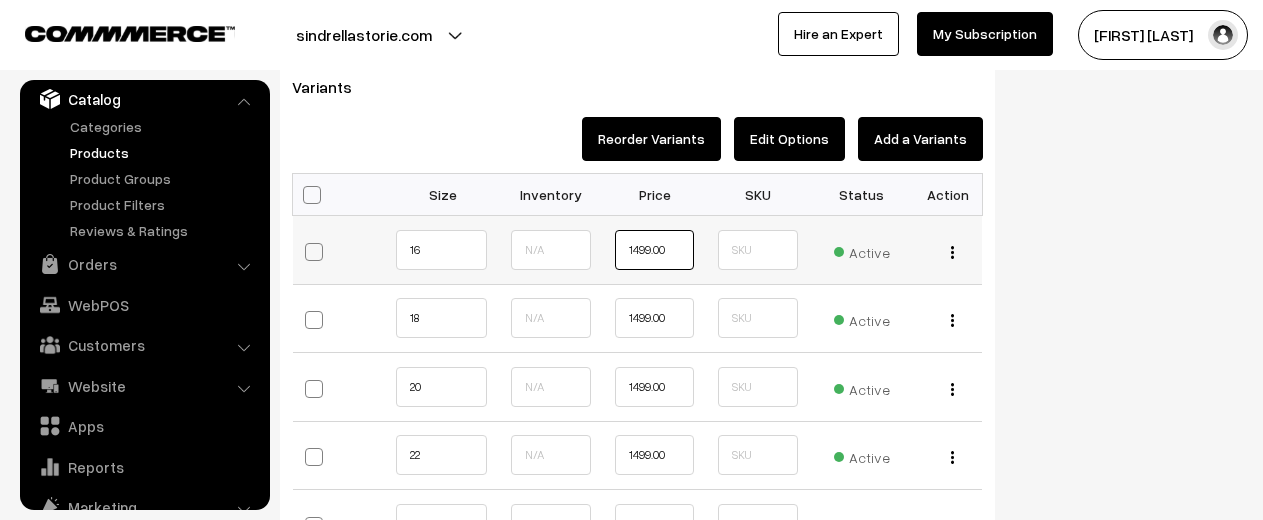 click on "1499.00" at bounding box center (654, 250) 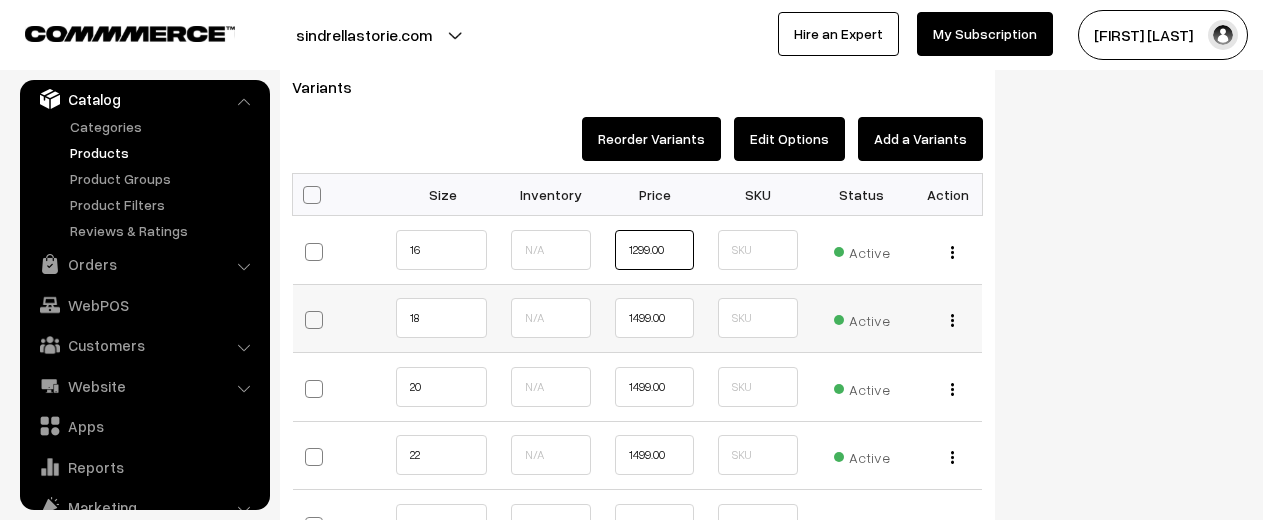 type on "1299.00" 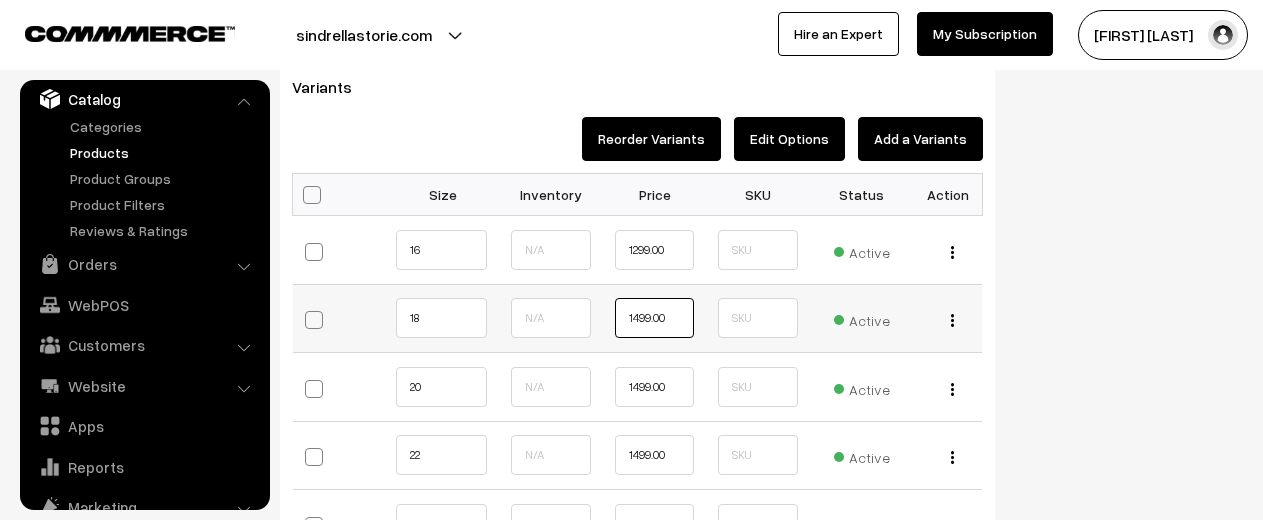 click on "1499.00" at bounding box center (654, 318) 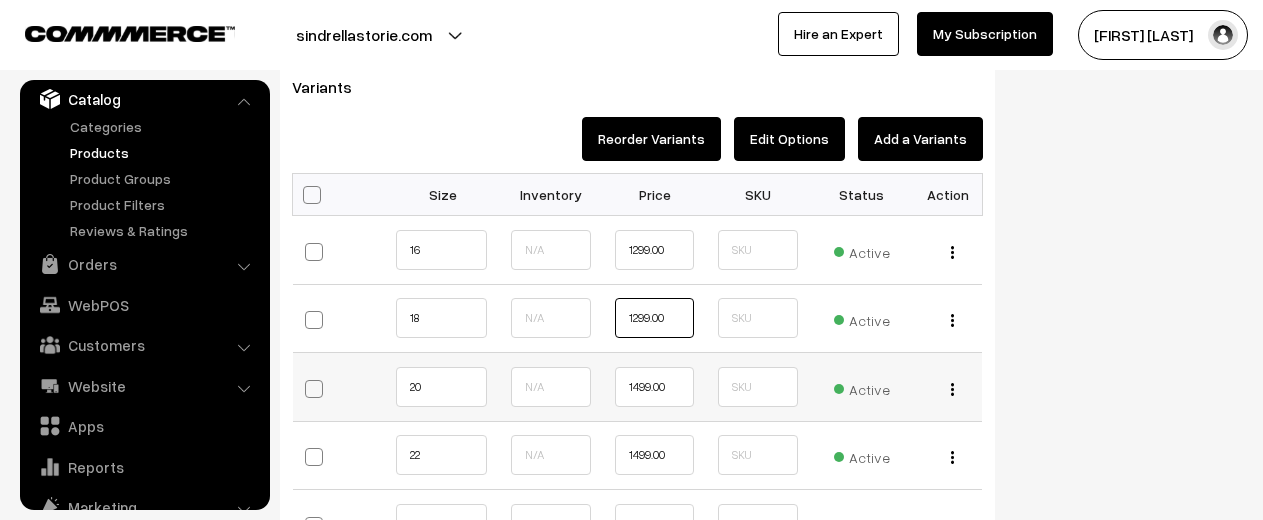 type on "1299.00" 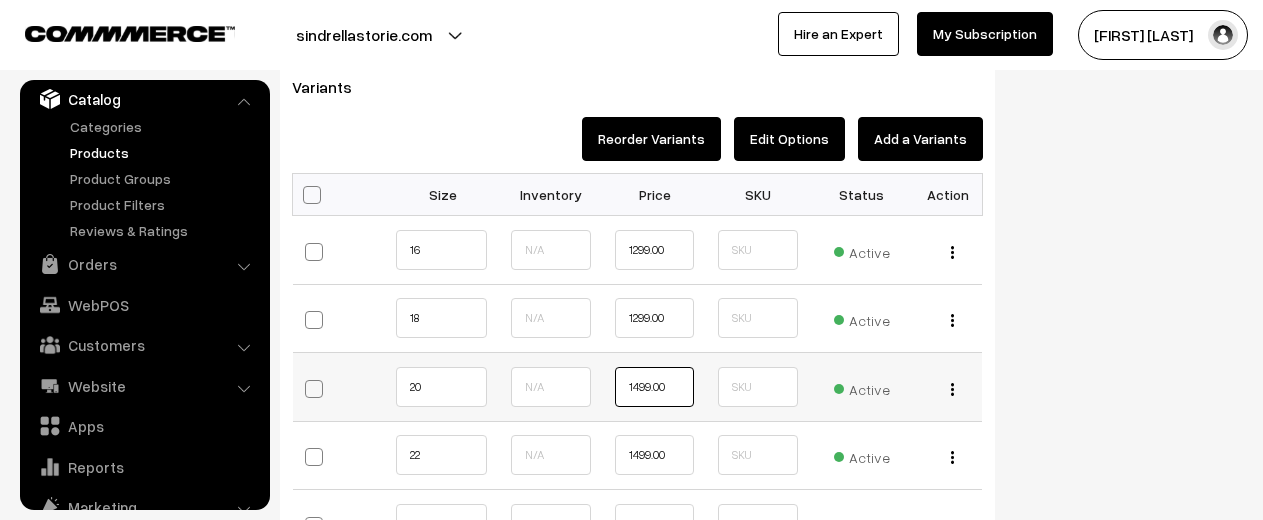click on "1499.00" at bounding box center (654, 387) 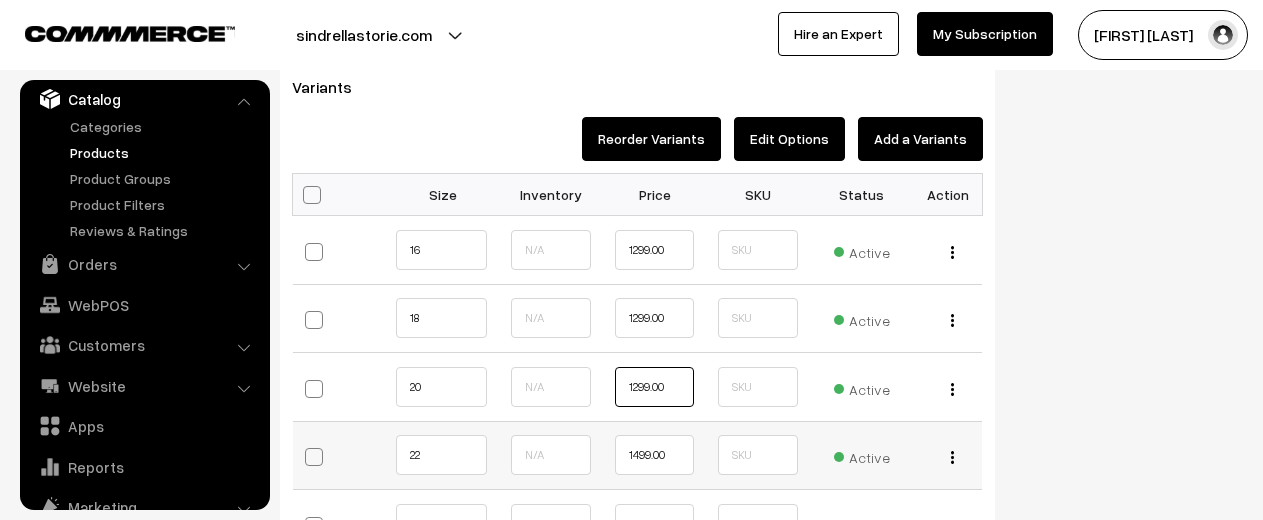 type on "1299.00" 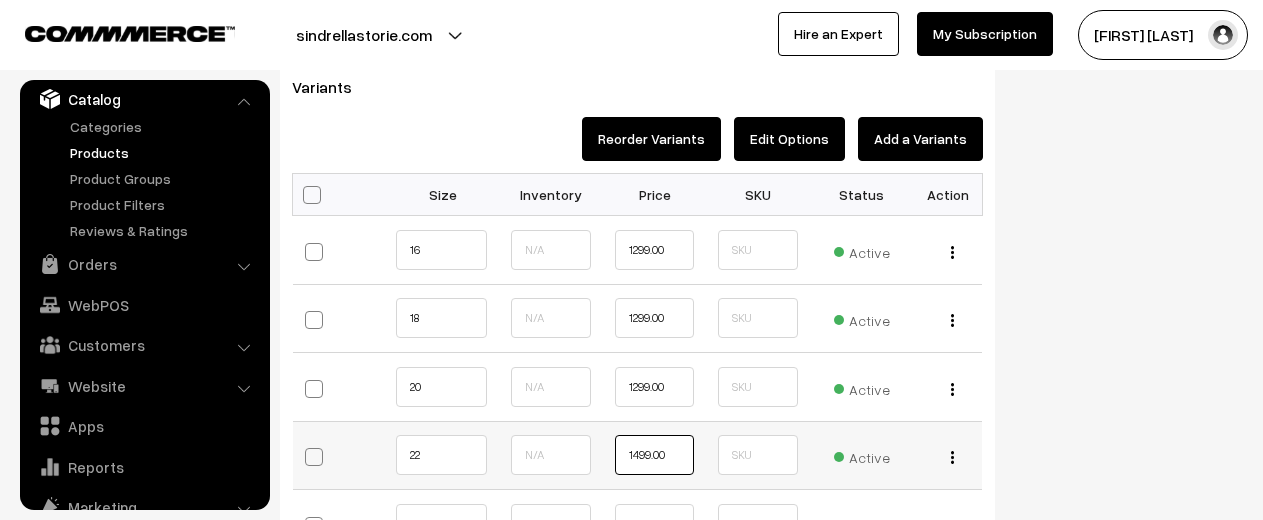 click on "1499.00" at bounding box center (654, 455) 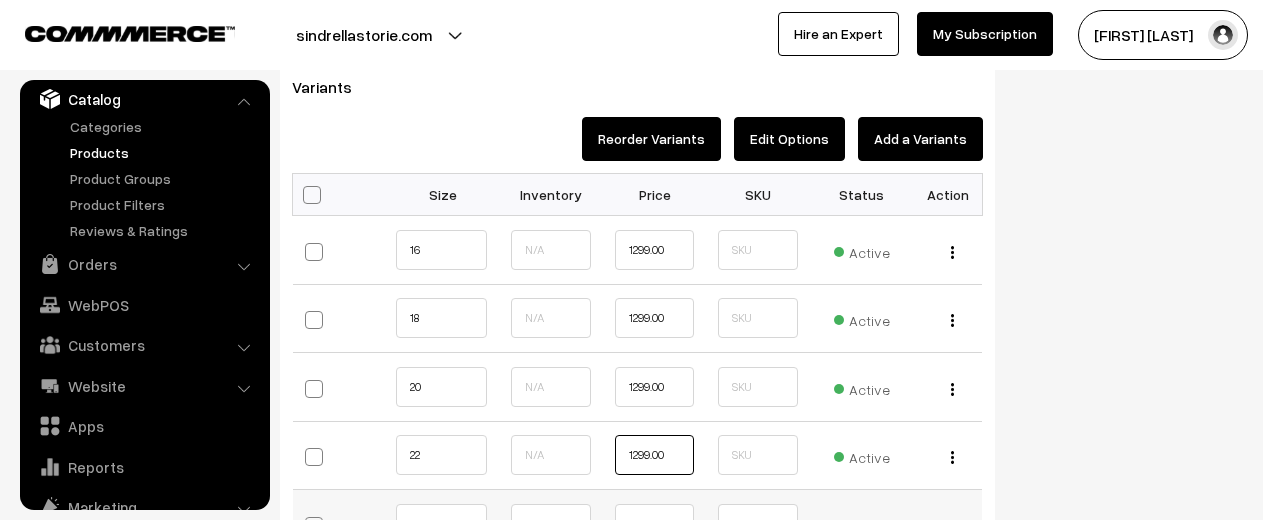 type on "1299.00" 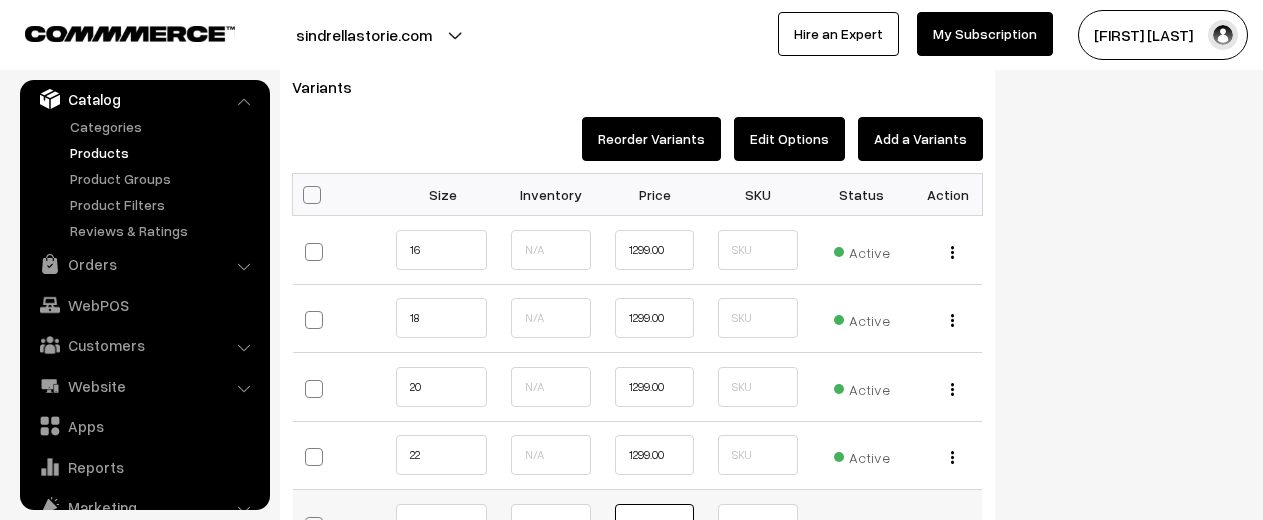 click on "1499.00" at bounding box center [654, 524] 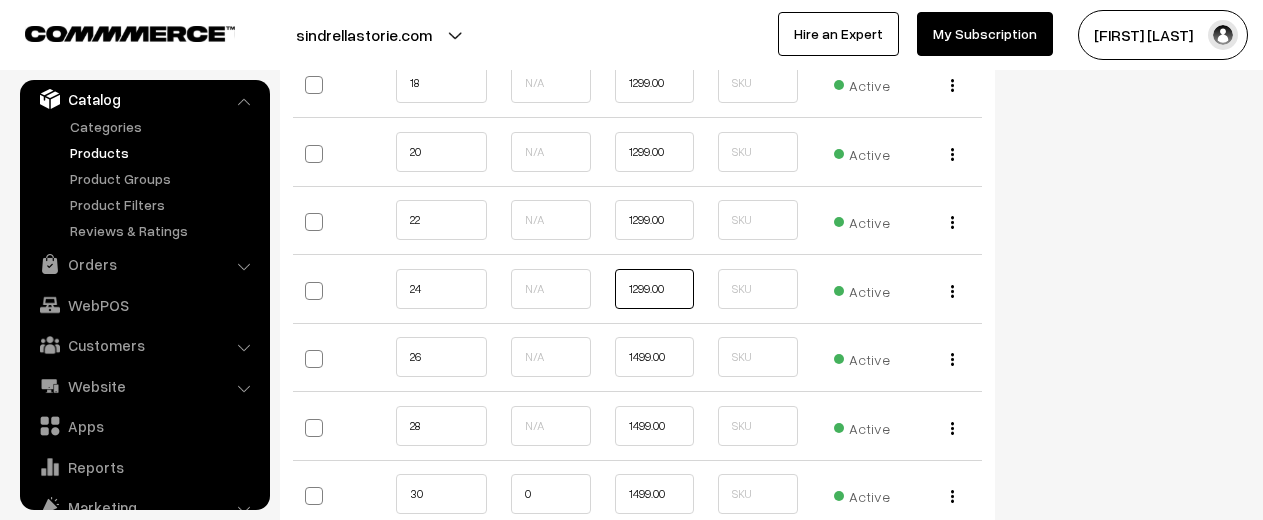 scroll, scrollTop: 2441, scrollLeft: 0, axis: vertical 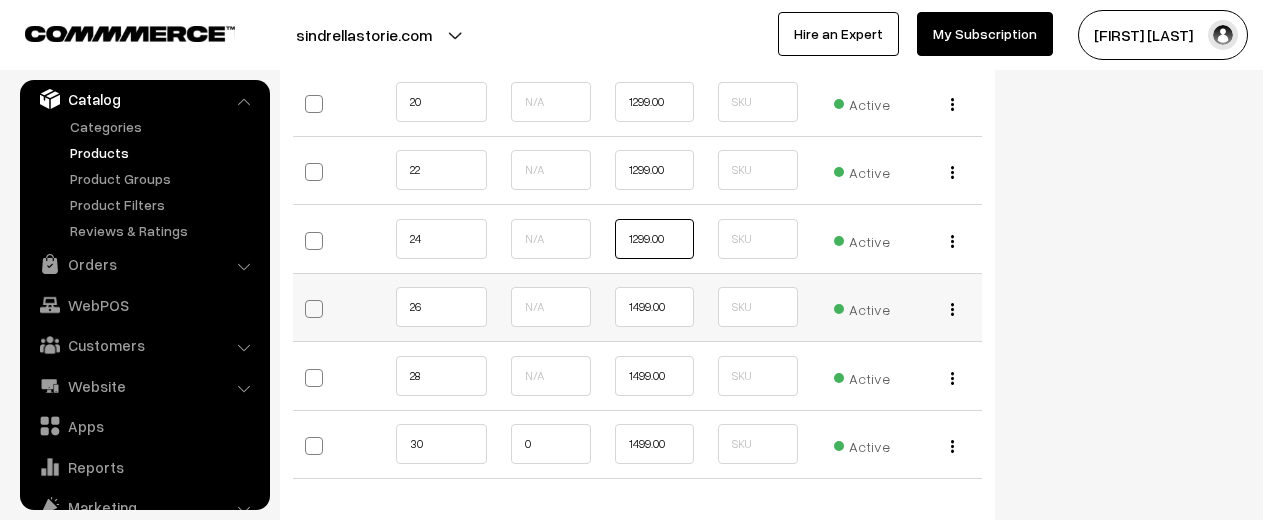 type on "1299.00" 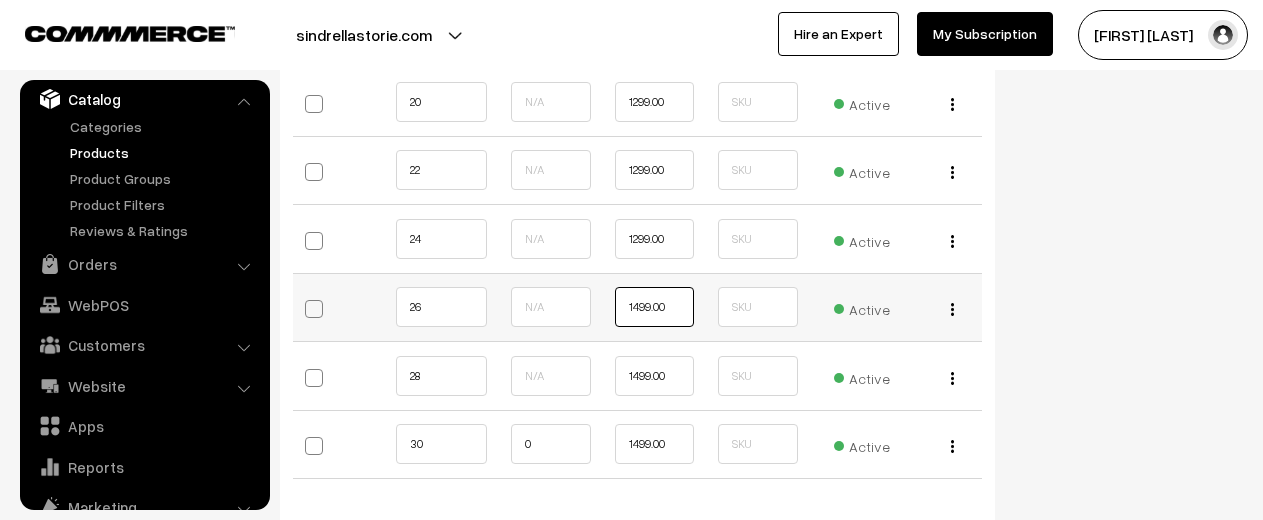 click on "1499.00" at bounding box center (654, 307) 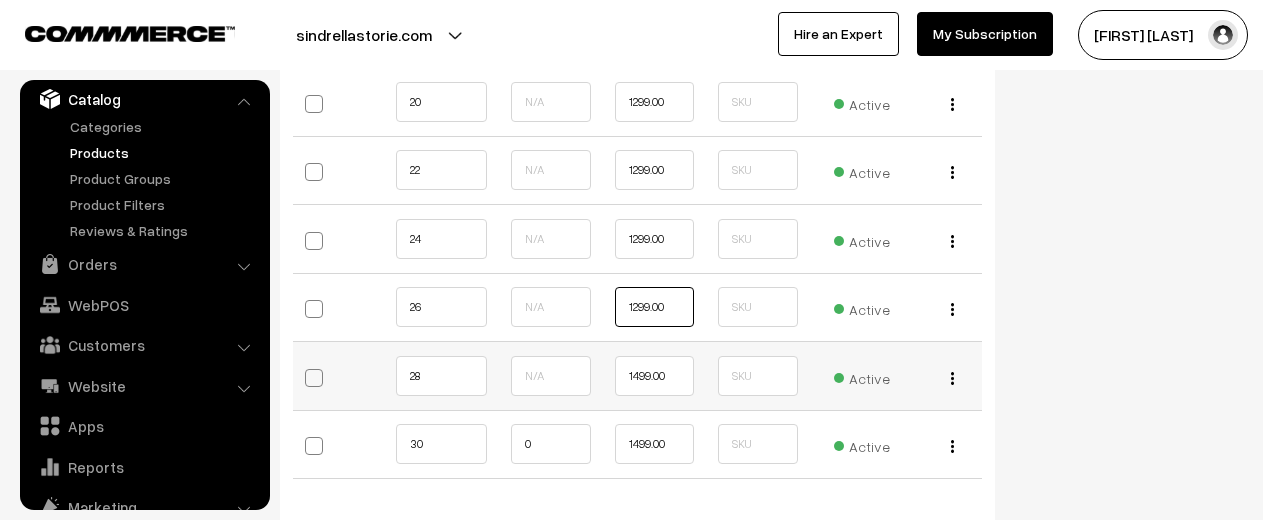 type on "1299.00" 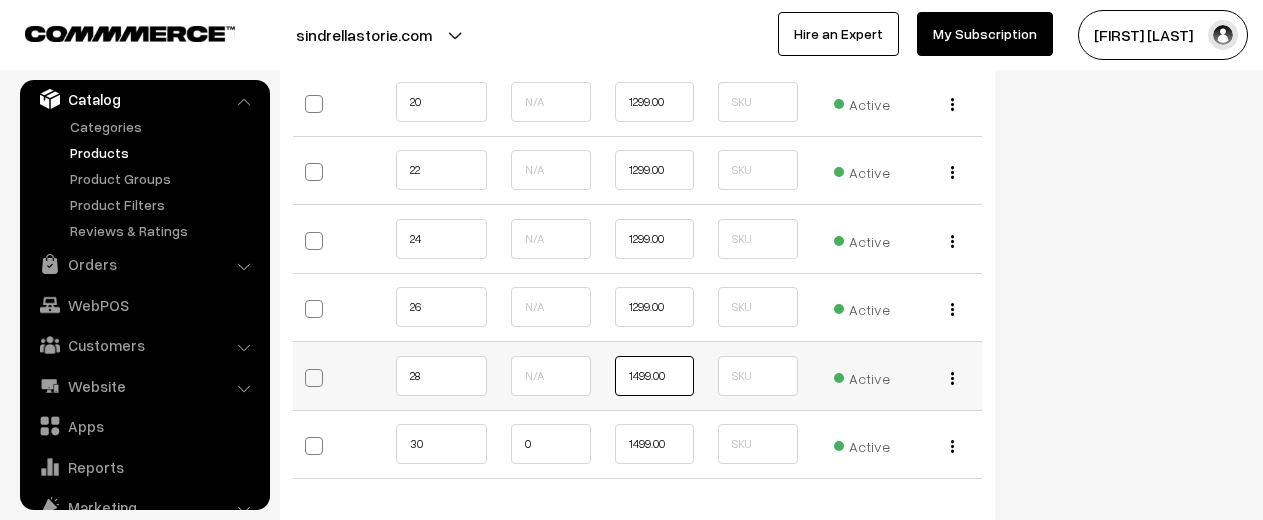 click on "1499.00" at bounding box center (654, 376) 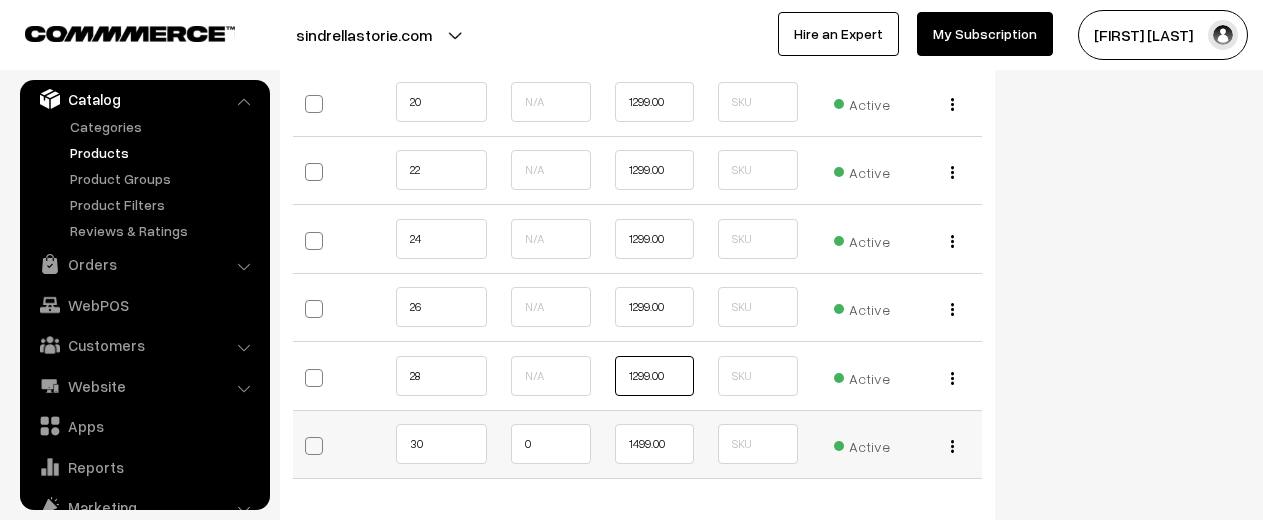 type on "1299.00" 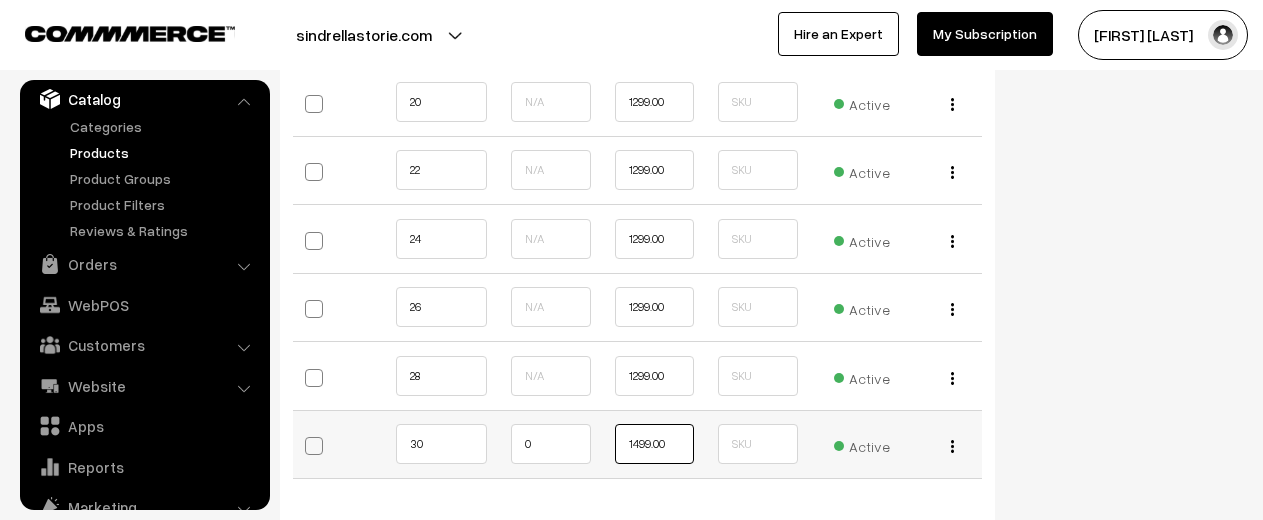click on "1499.00" at bounding box center [654, 444] 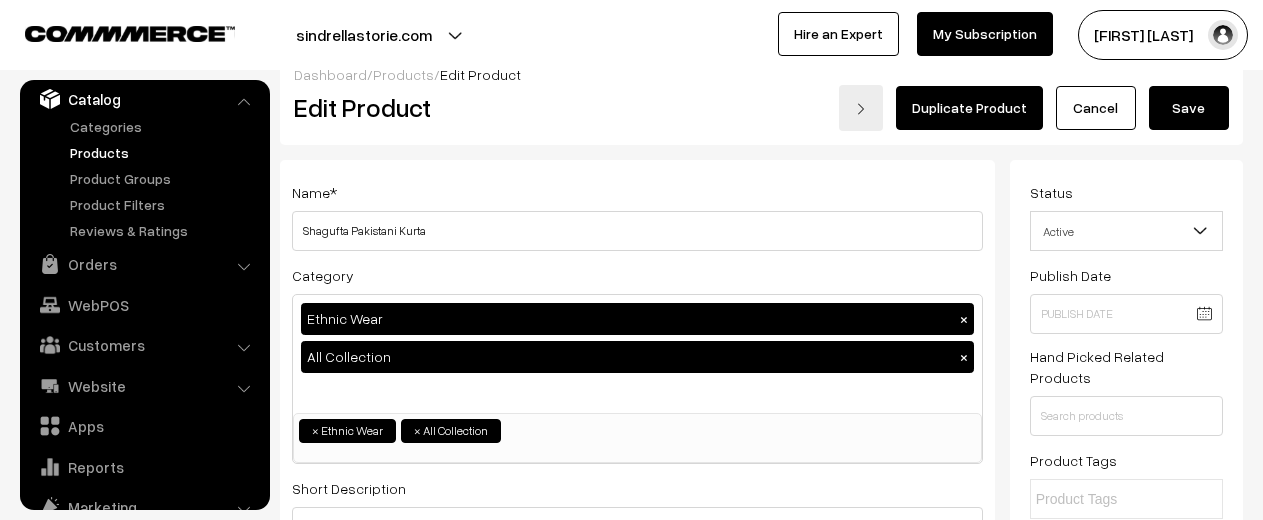 scroll, scrollTop: 0, scrollLeft: 0, axis: both 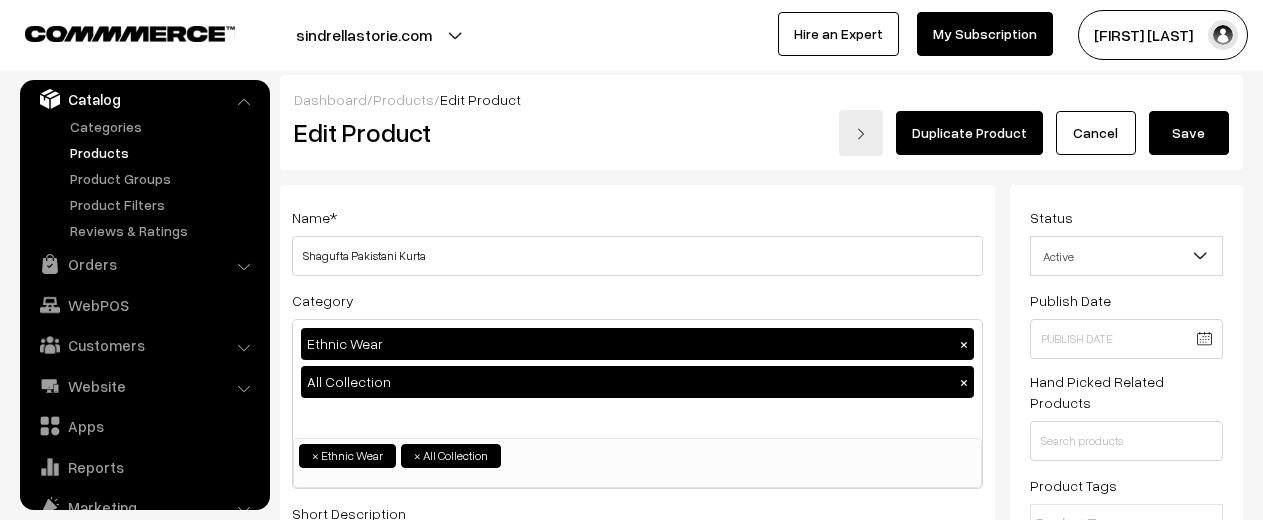 type on "1299.00" 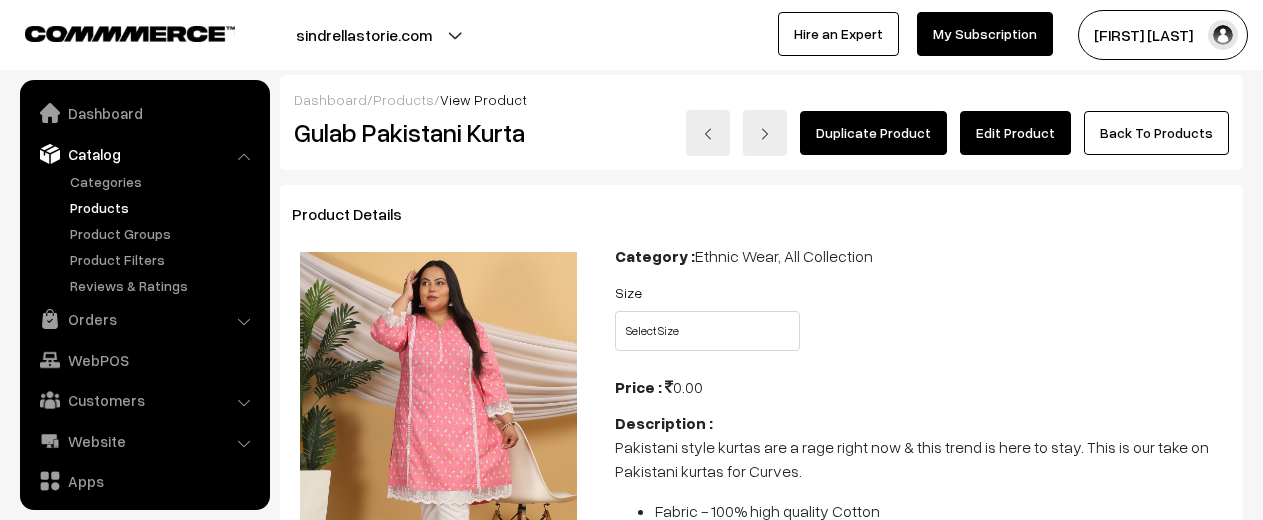 scroll, scrollTop: 0, scrollLeft: 0, axis: both 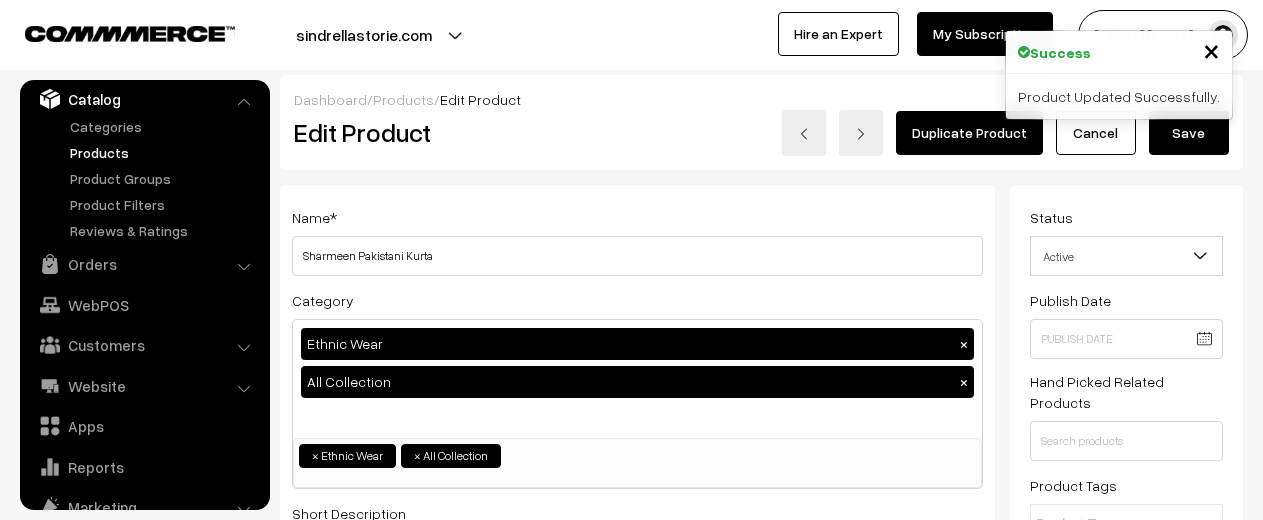 click on "×" at bounding box center (1211, 49) 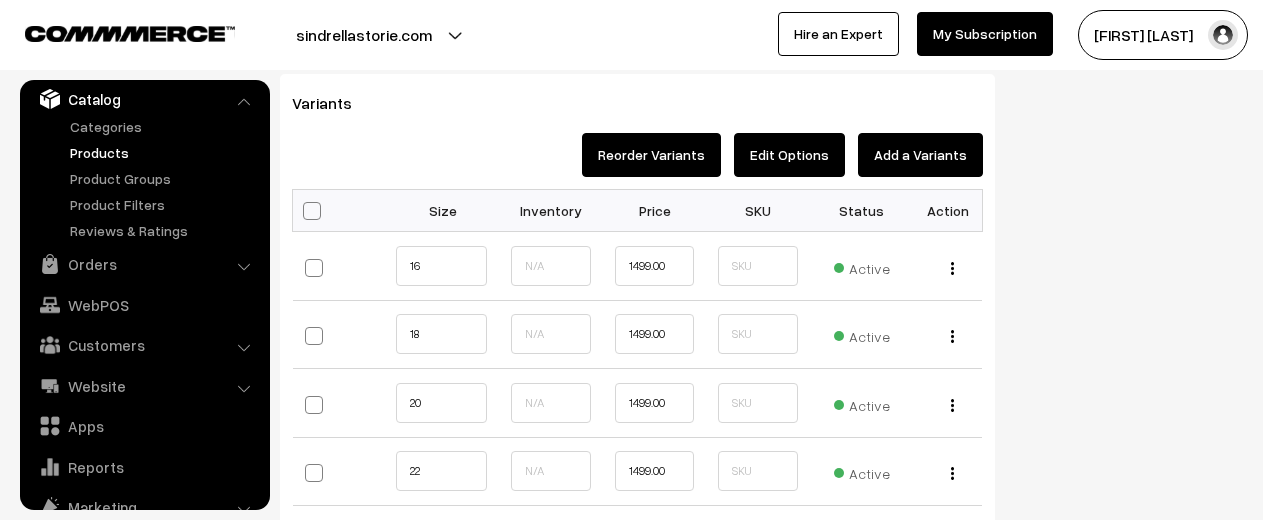 scroll, scrollTop: 2165, scrollLeft: 0, axis: vertical 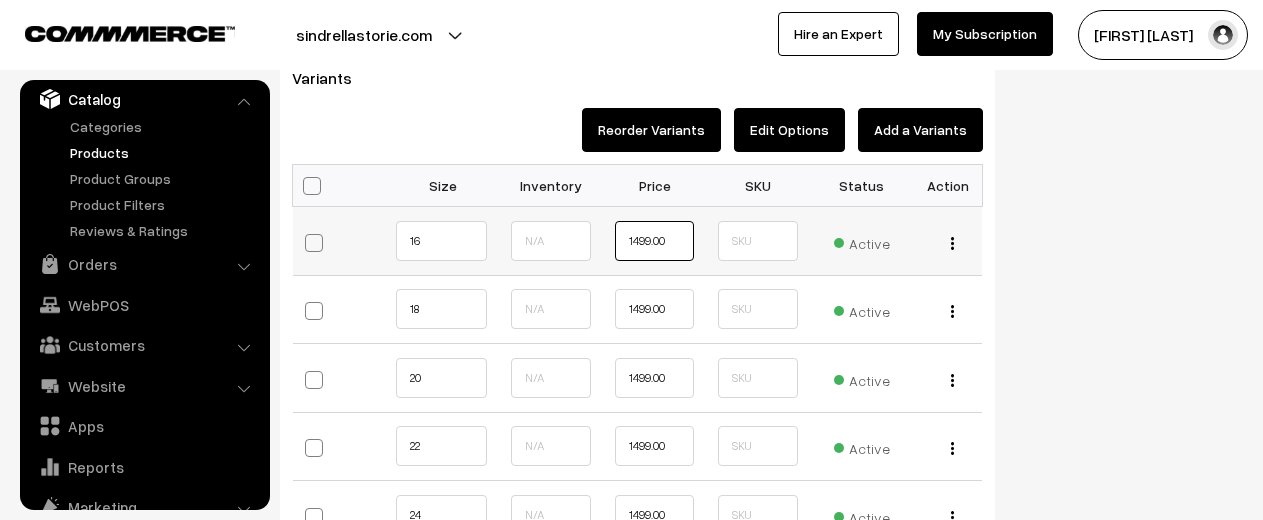 click on "1499.00" at bounding box center (654, 241) 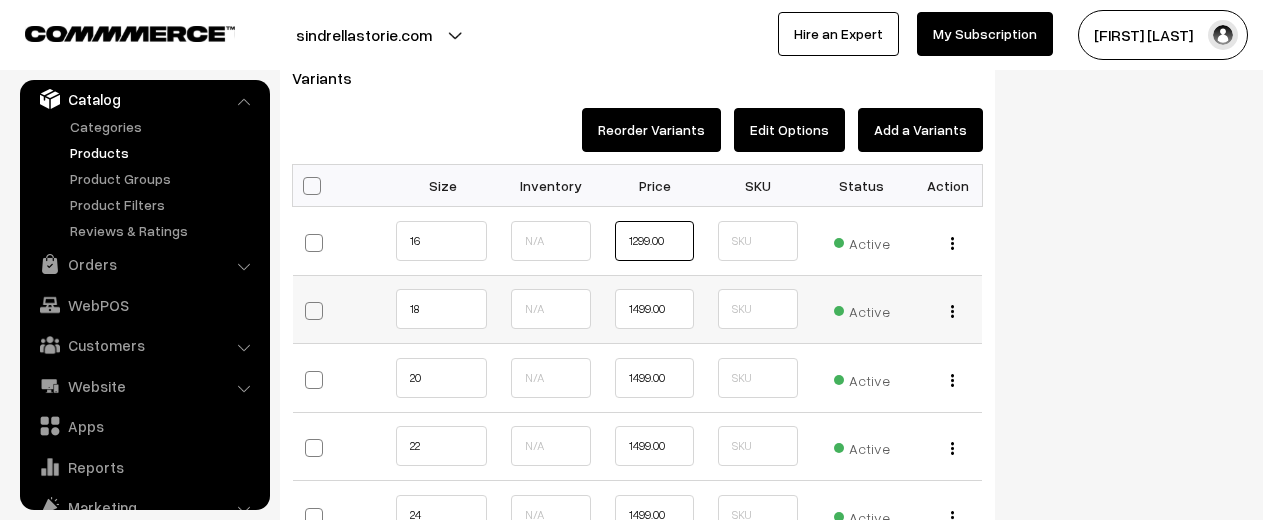type on "1299.00" 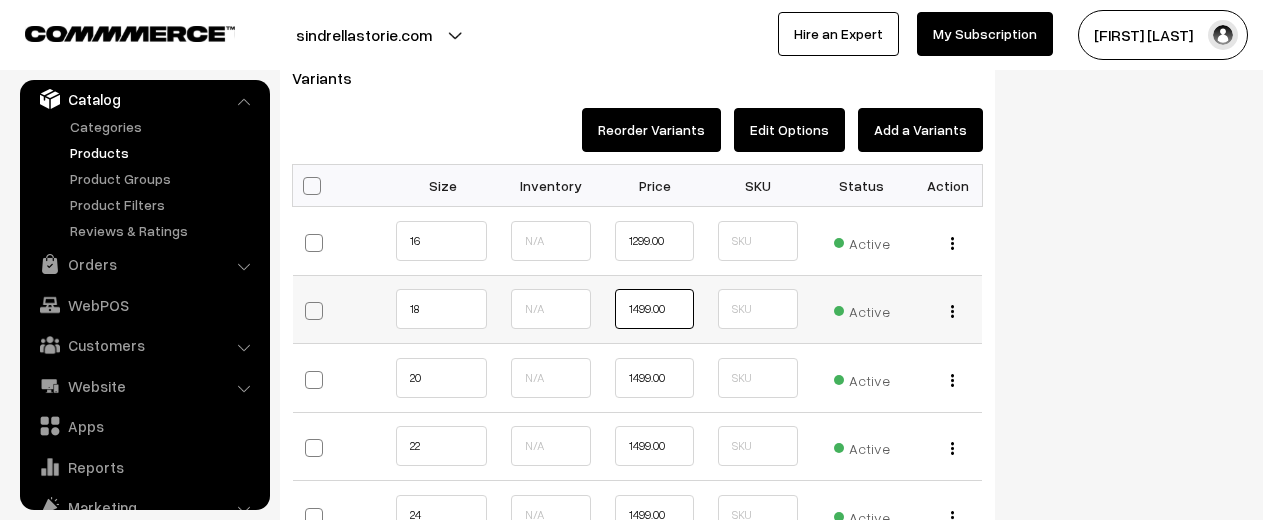 click on "1499.00" at bounding box center [654, 309] 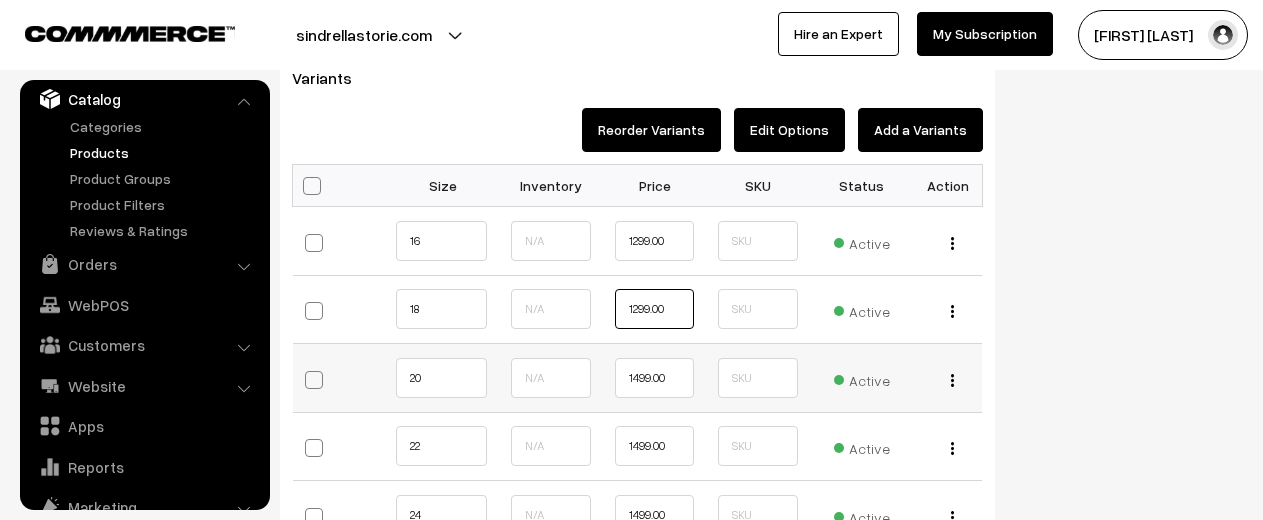 type on "1299.00" 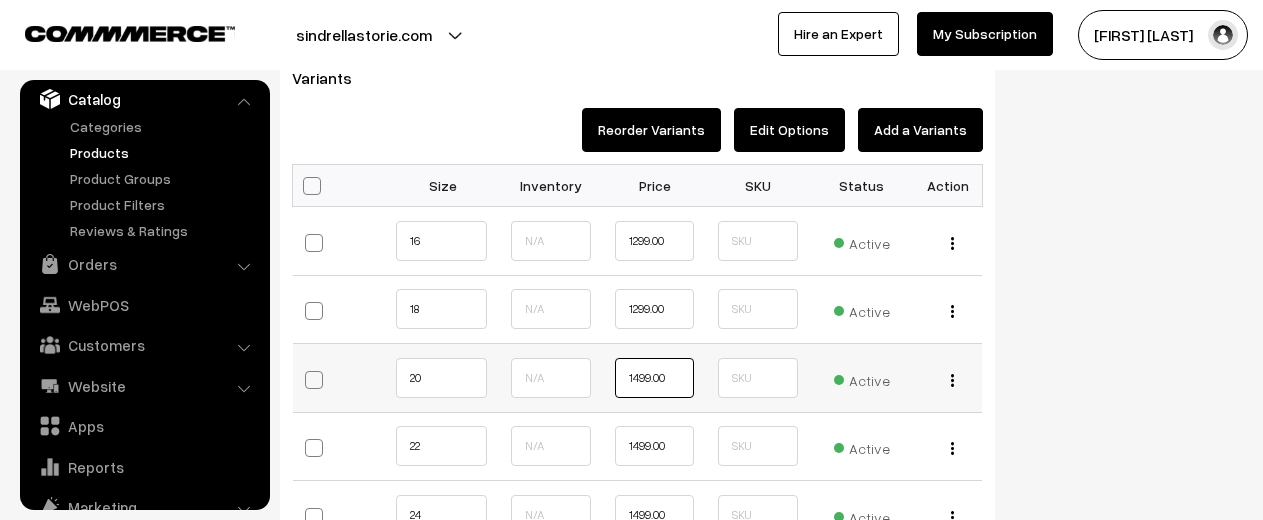 click on "1499.00" at bounding box center [654, 378] 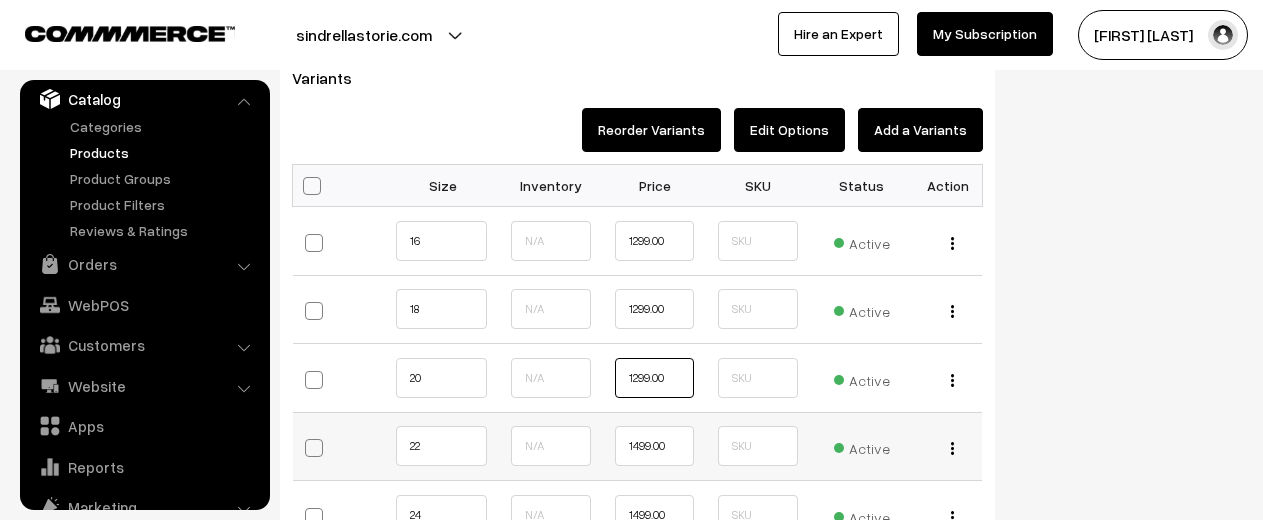 type on "1299.00" 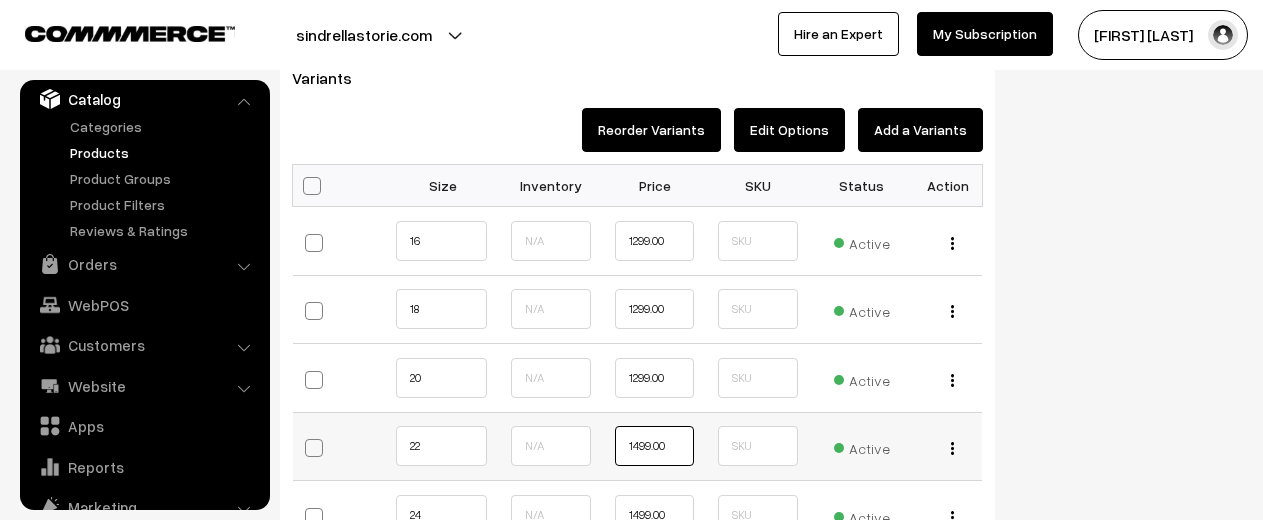 click on "1499.00" at bounding box center (654, 446) 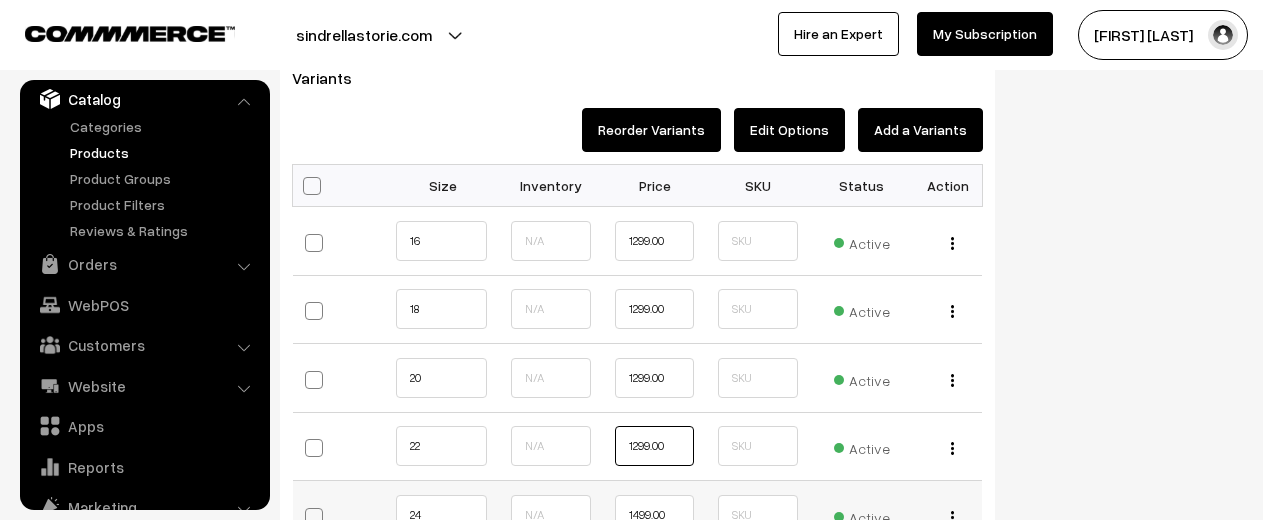 type on "1299.00" 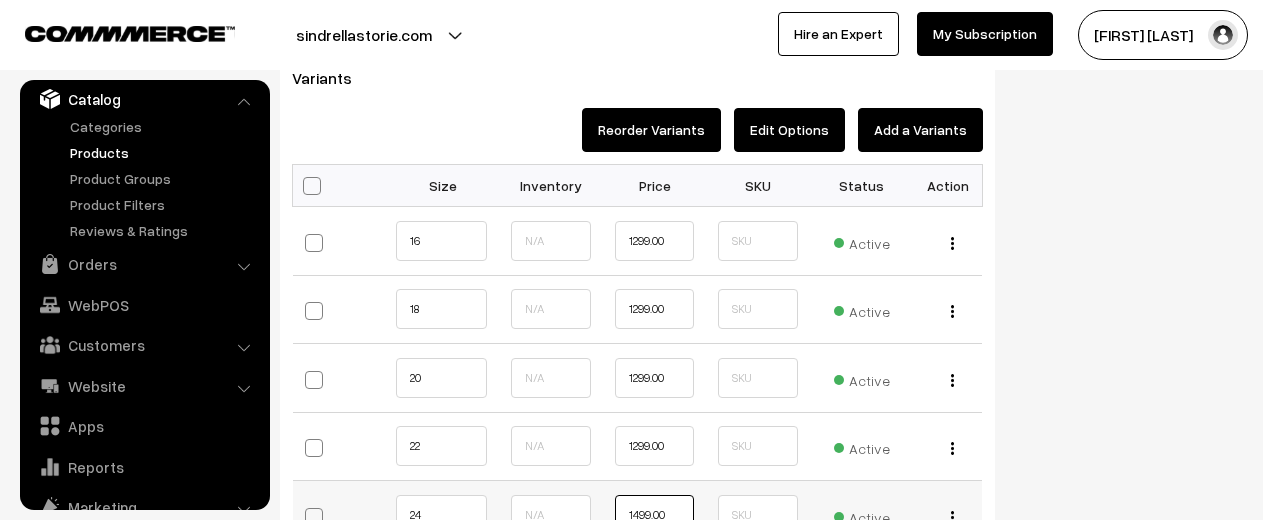click on "1499.00" at bounding box center [654, 515] 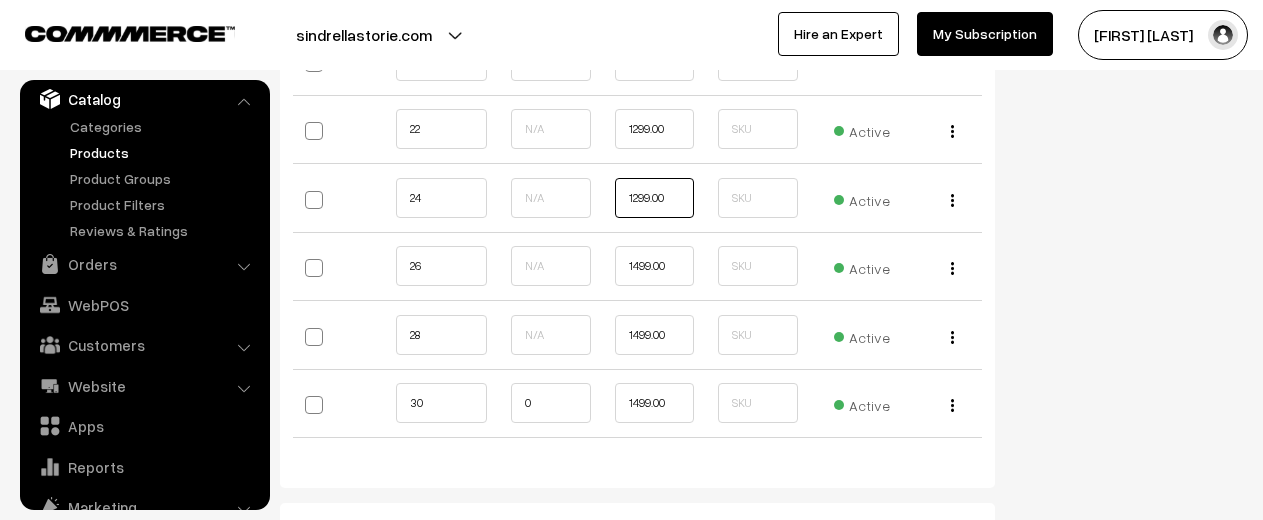 scroll, scrollTop: 2474, scrollLeft: 0, axis: vertical 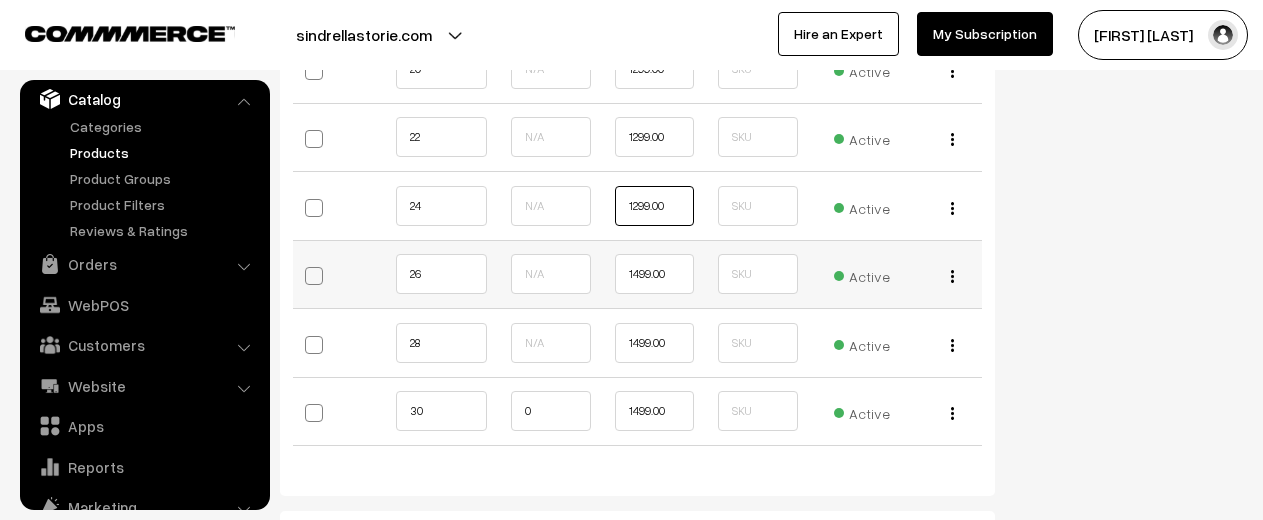 type on "1299.00" 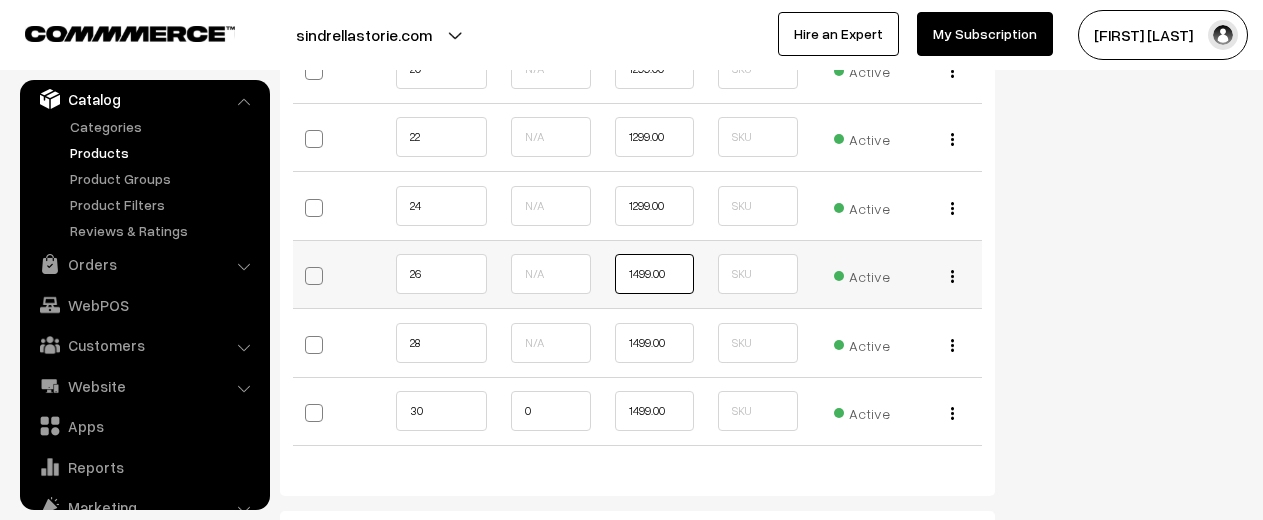 click on "1499.00" at bounding box center [654, 274] 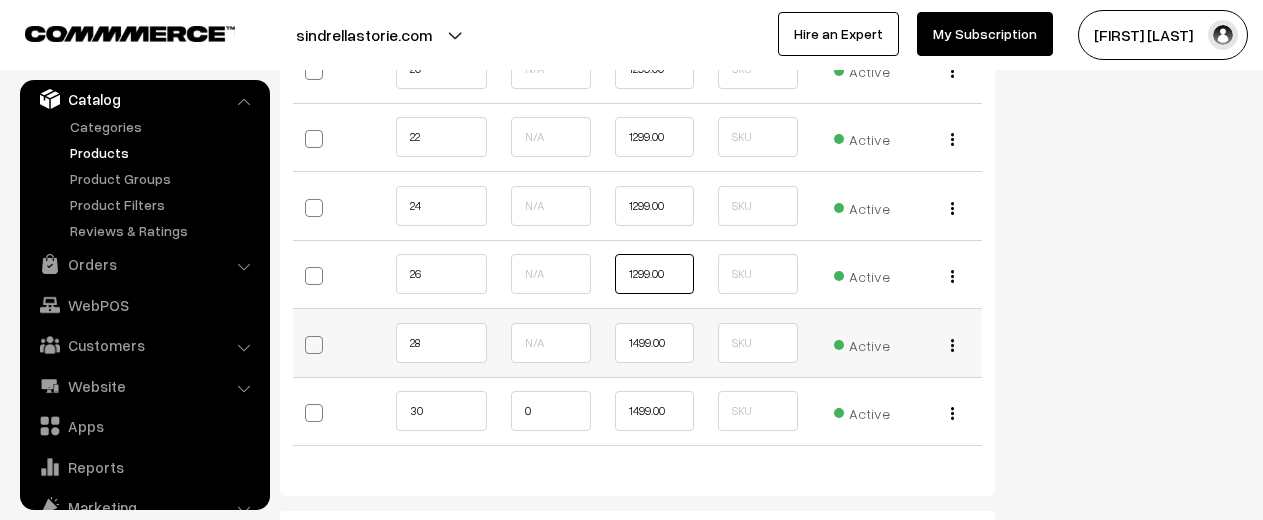 type on "1299.00" 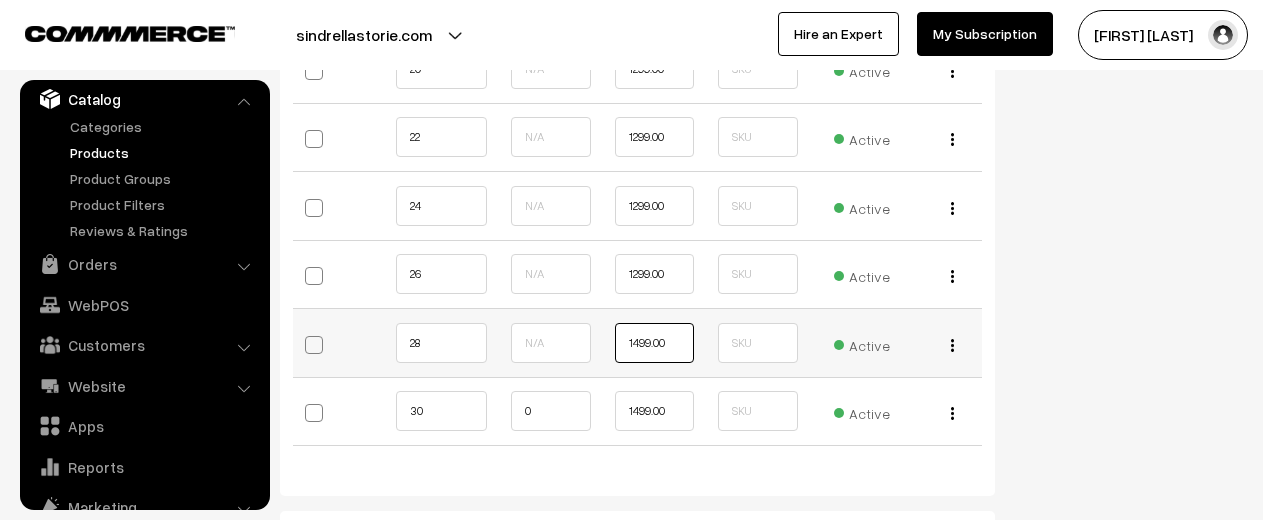 click on "1499.00" at bounding box center [654, 343] 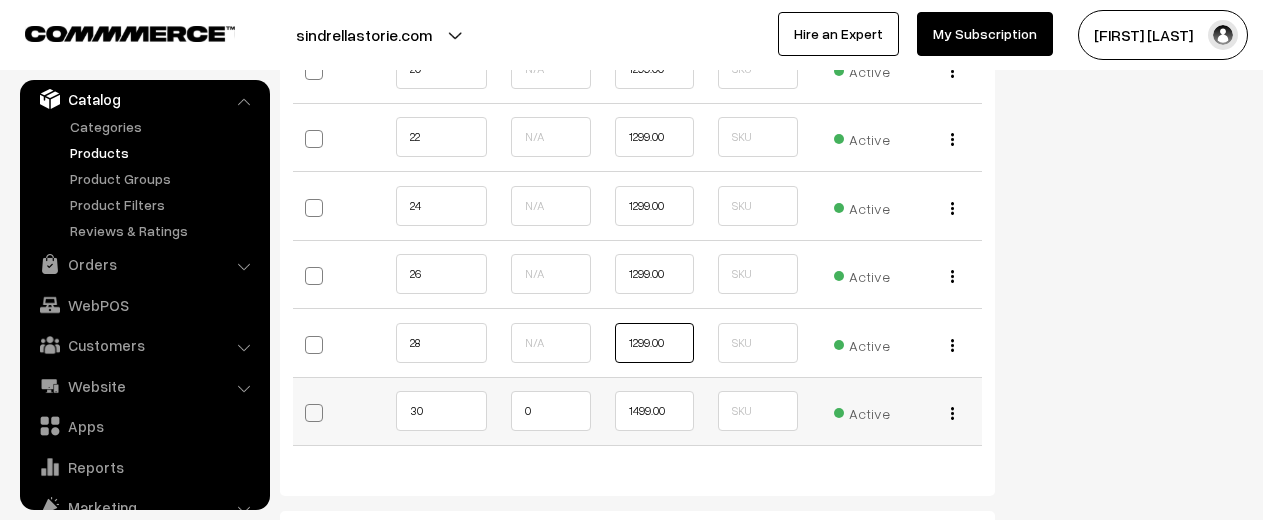 type on "1299.00" 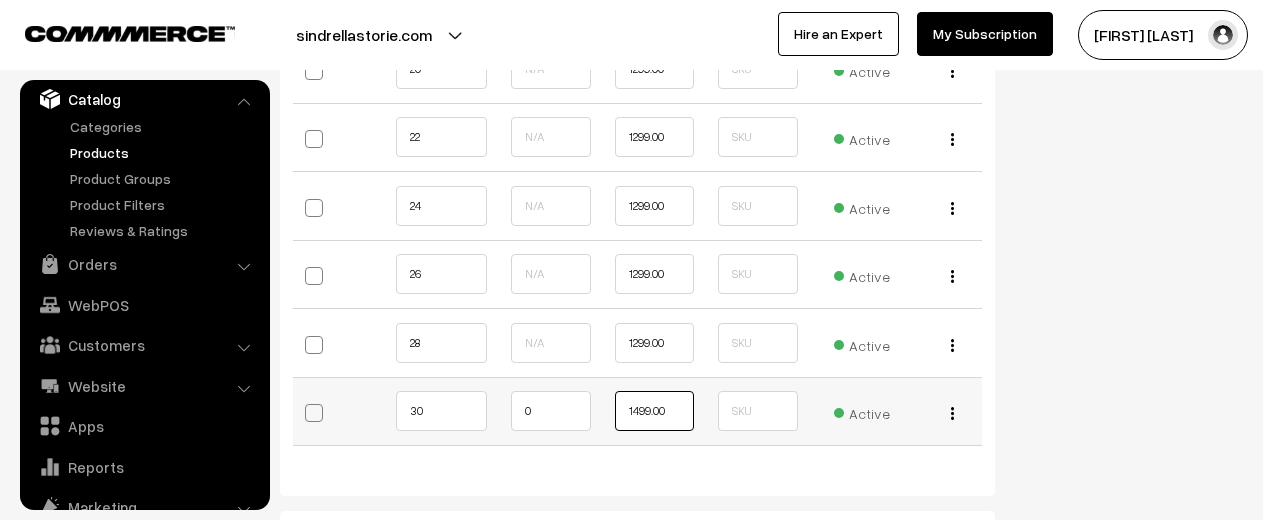 click on "1499.00" at bounding box center (654, 411) 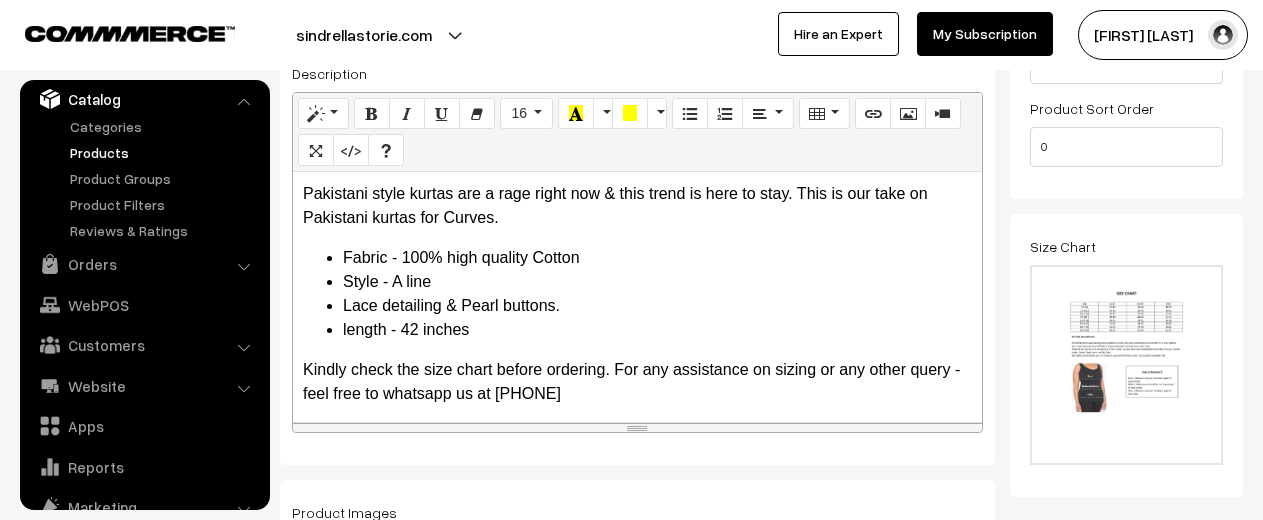 scroll, scrollTop: 0, scrollLeft: 0, axis: both 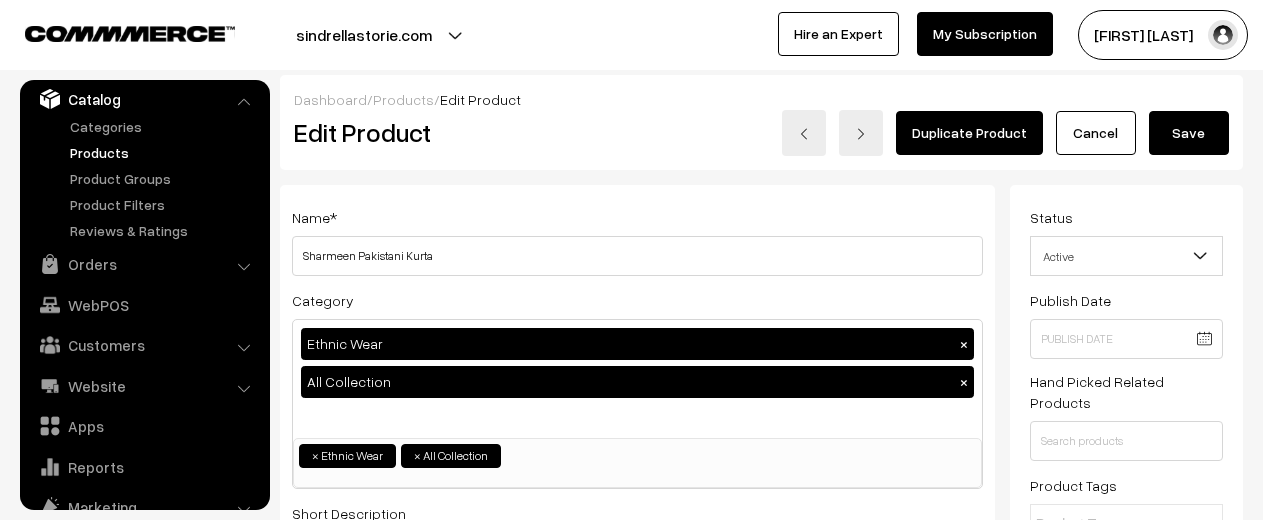 type on "1299.00" 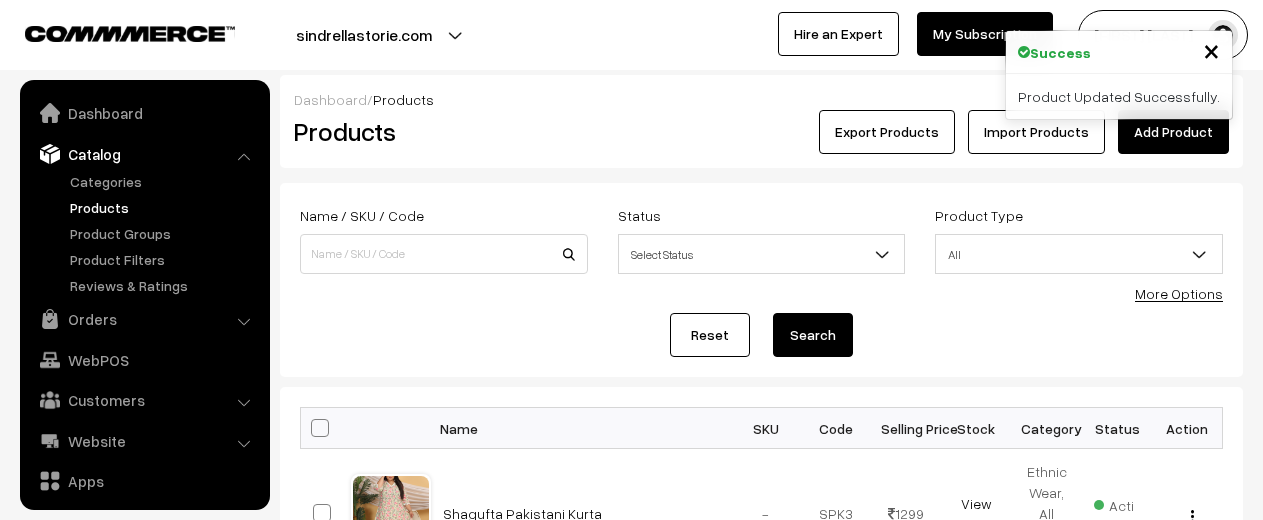 scroll, scrollTop: 0, scrollLeft: 0, axis: both 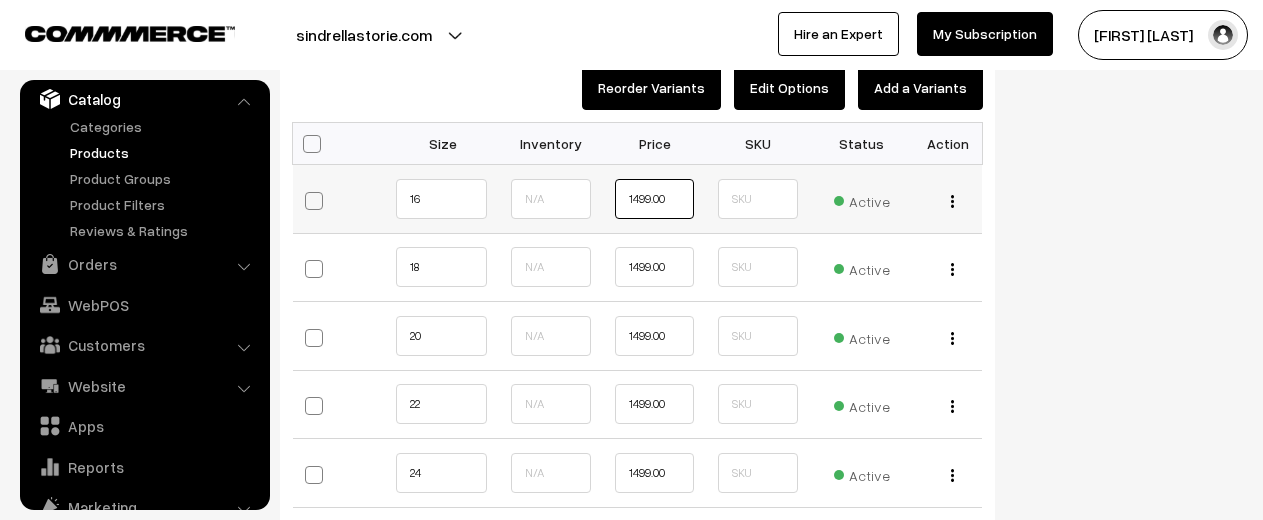 click on "1499.00" at bounding box center (654, 199) 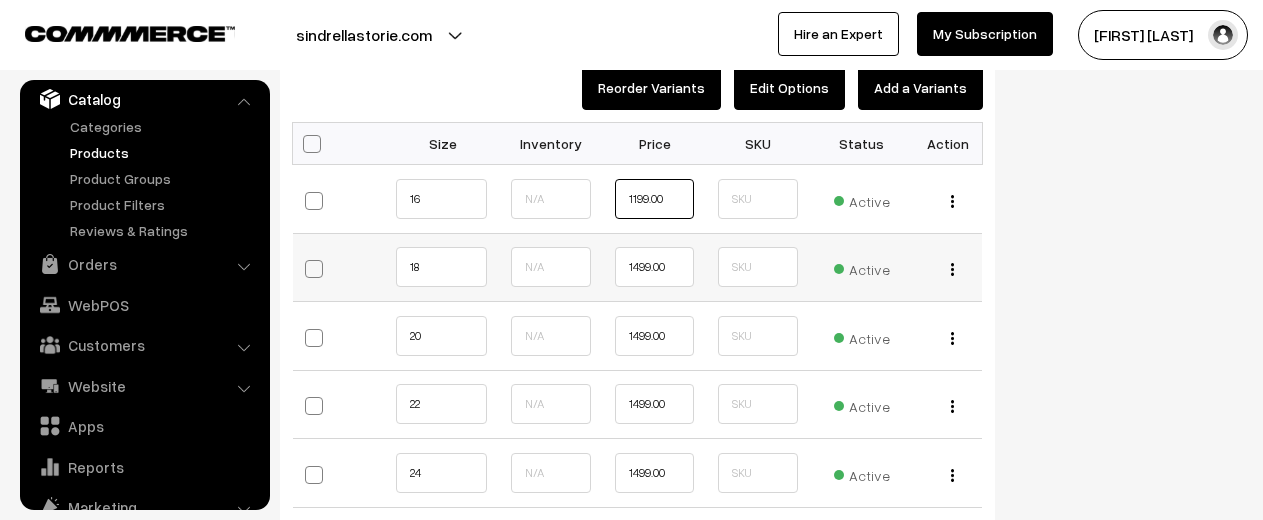 type on "1199.00" 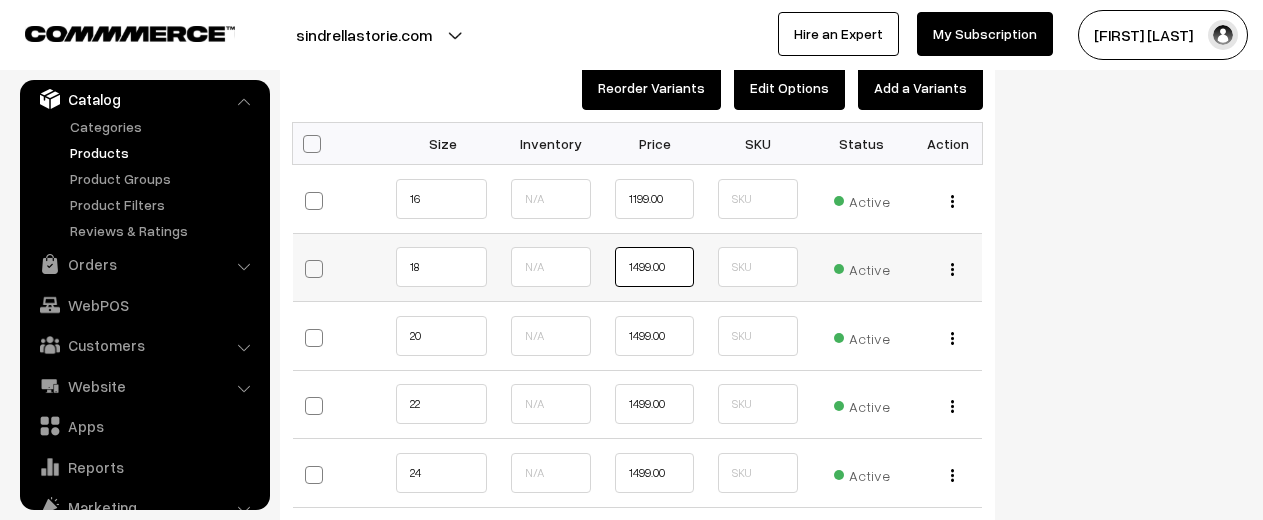 click on "1499.00" at bounding box center [654, 267] 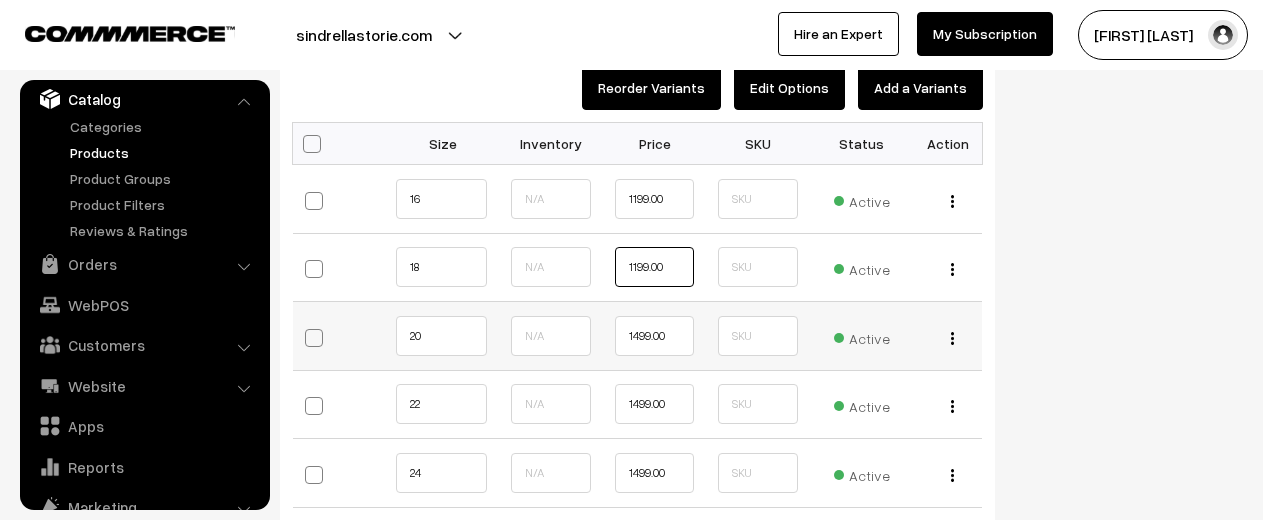 type on "1199.00" 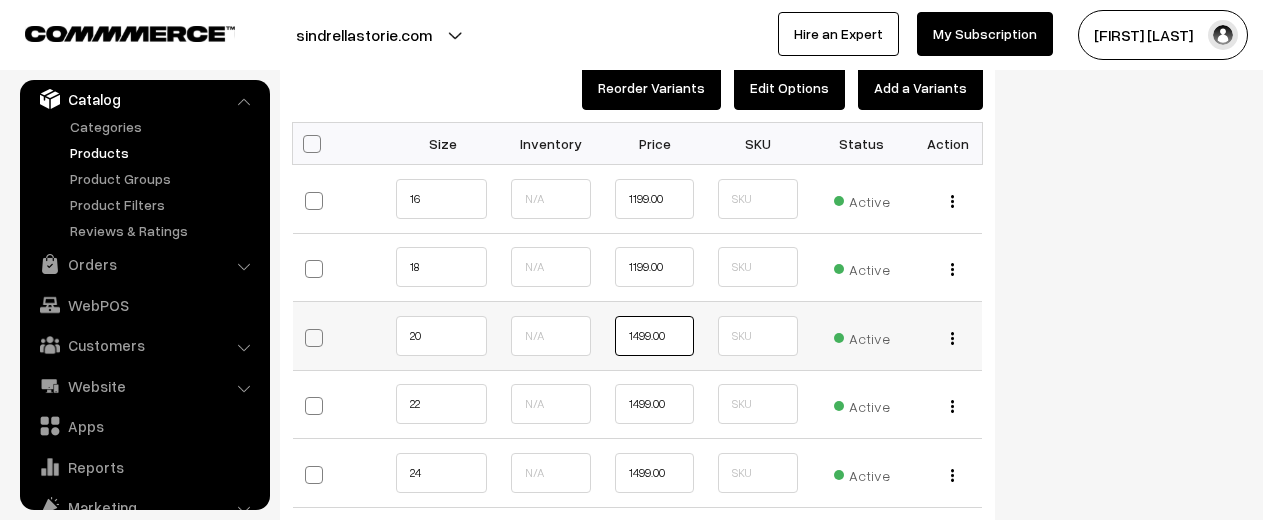click on "1499.00" at bounding box center [654, 336] 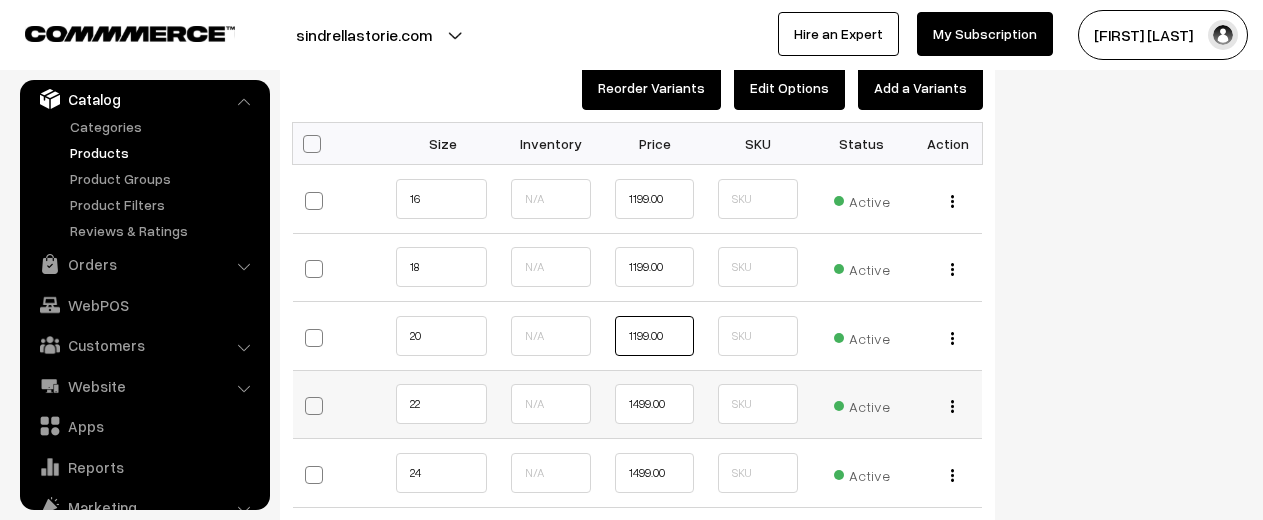 type on "1199.00" 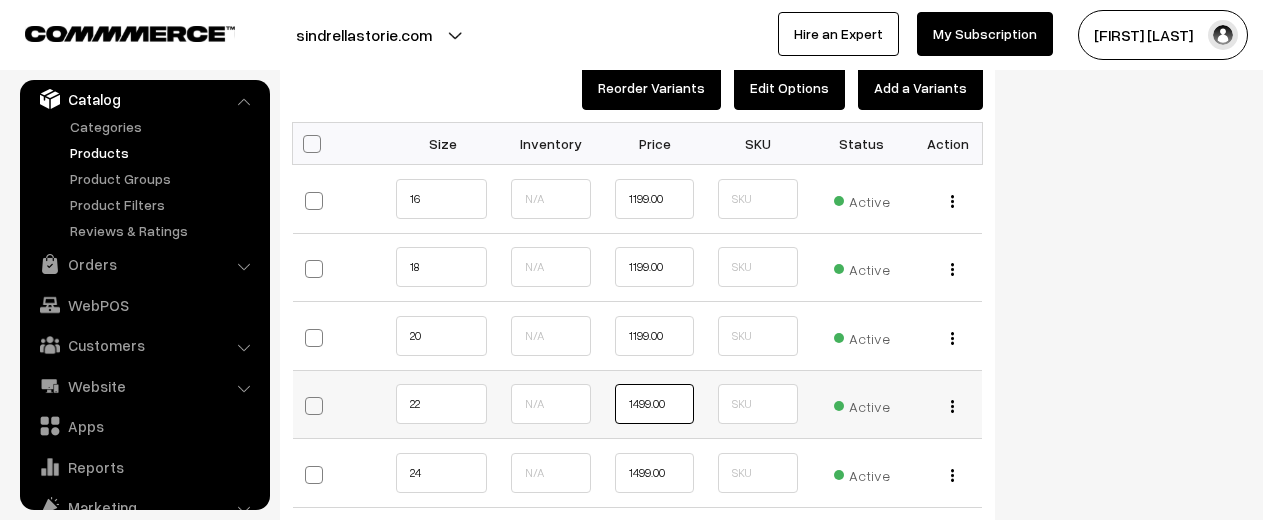 click on "1499.00" at bounding box center (654, 404) 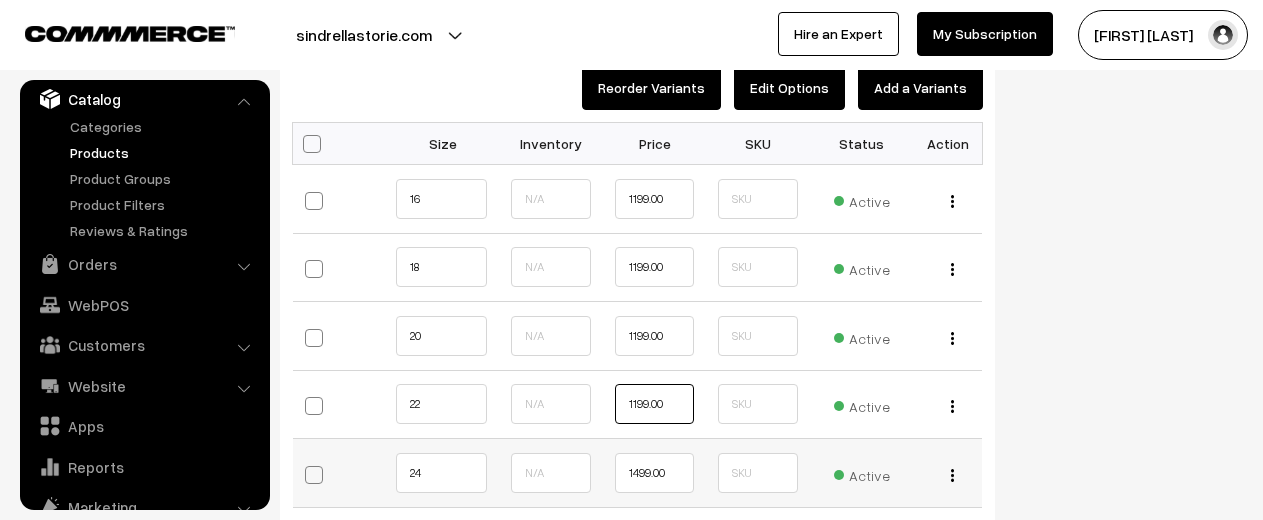 type on "1199.00" 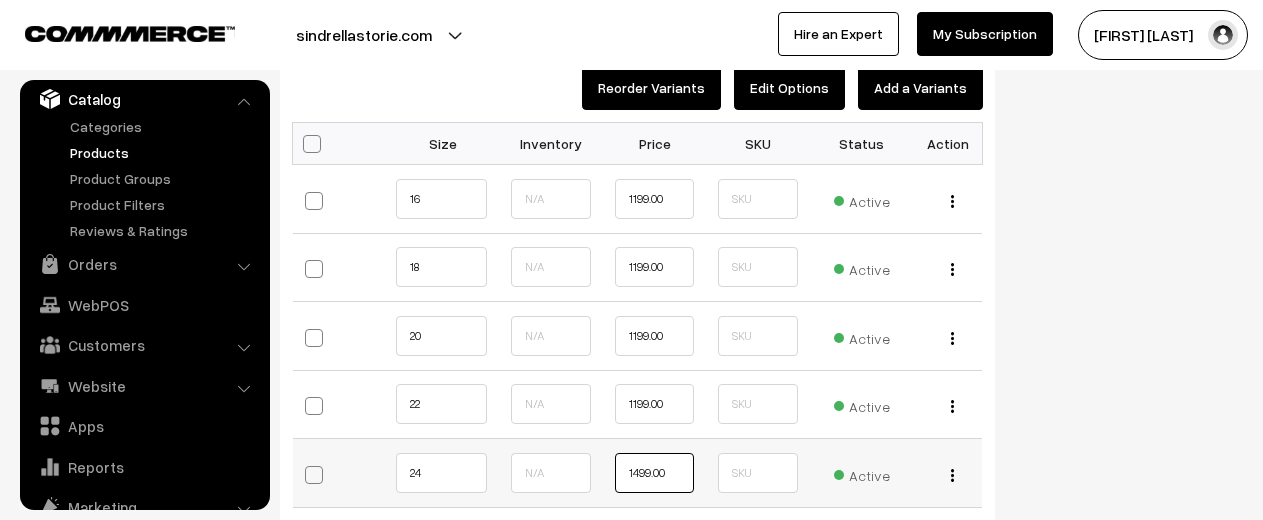 click on "1499.00" at bounding box center [654, 473] 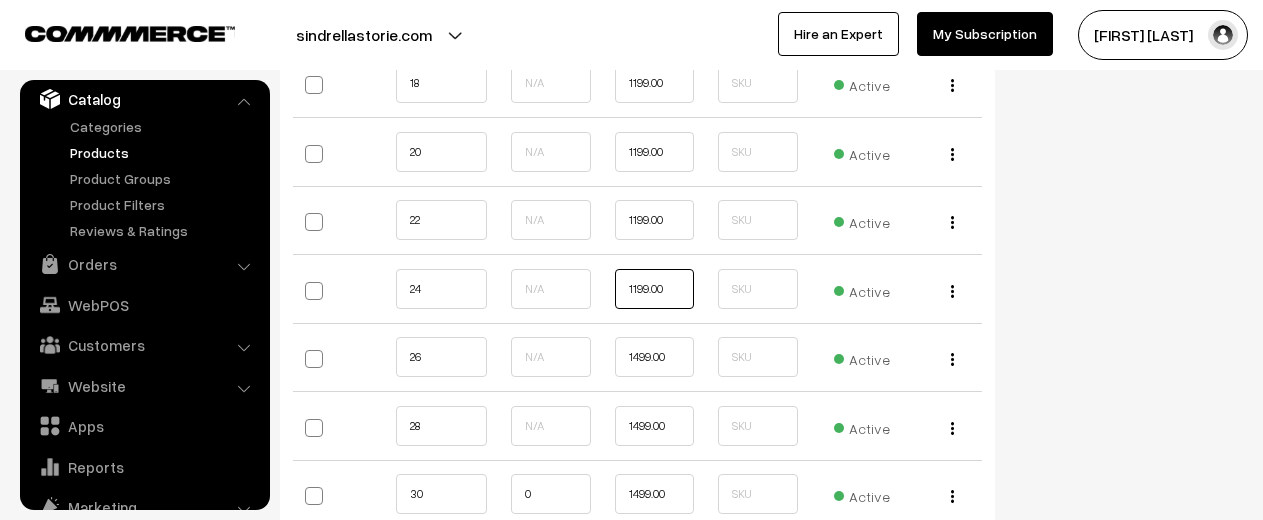 scroll, scrollTop: 2441, scrollLeft: 0, axis: vertical 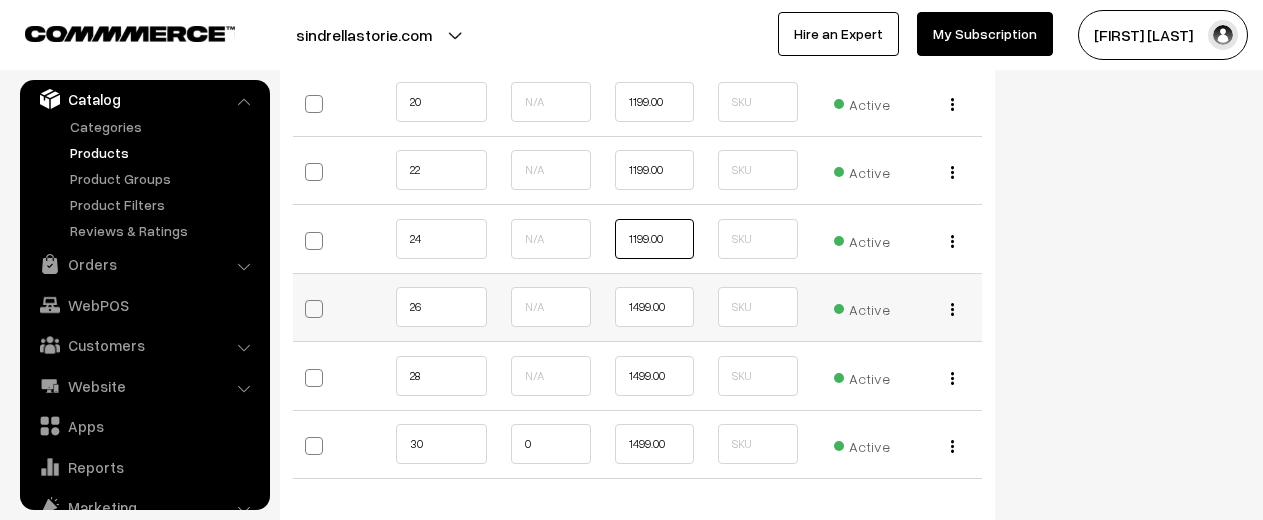 type on "1199.00" 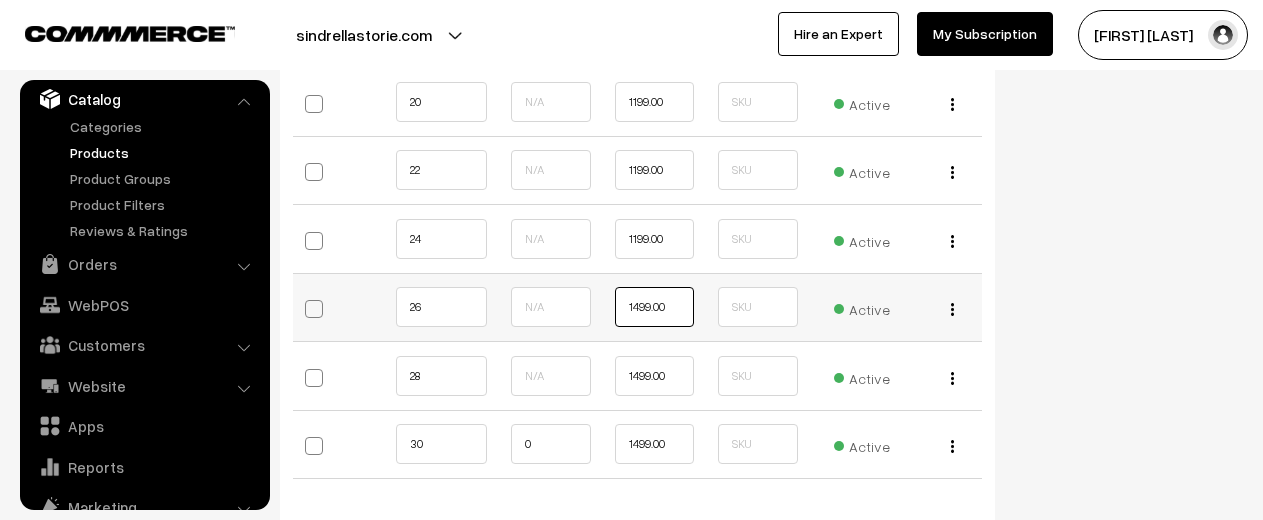 click on "1499.00" at bounding box center [654, 307] 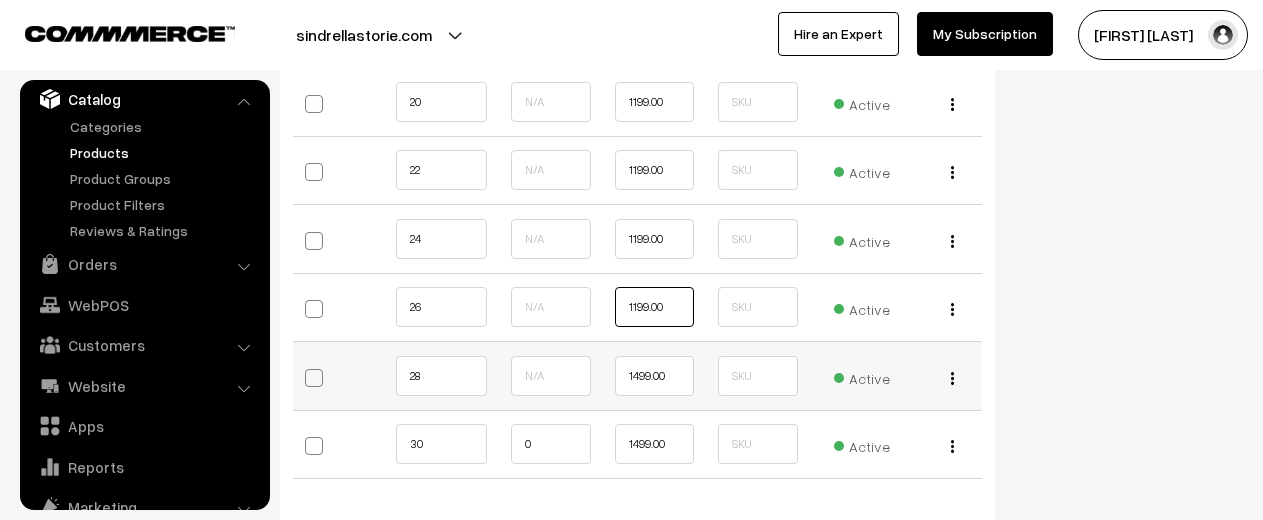 type on "1199.00" 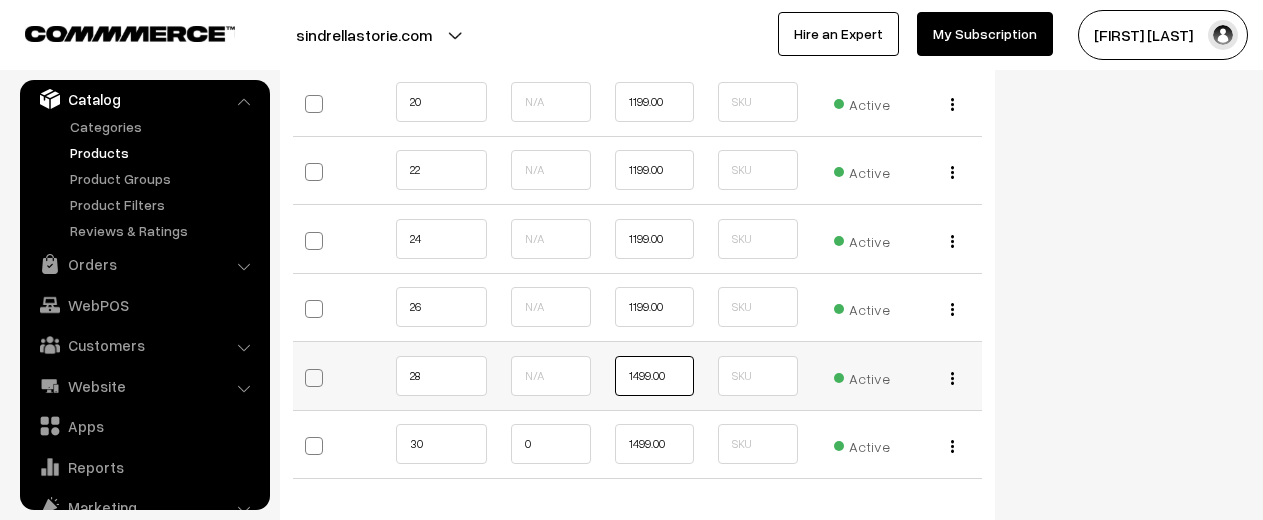click on "1499.00" at bounding box center [654, 376] 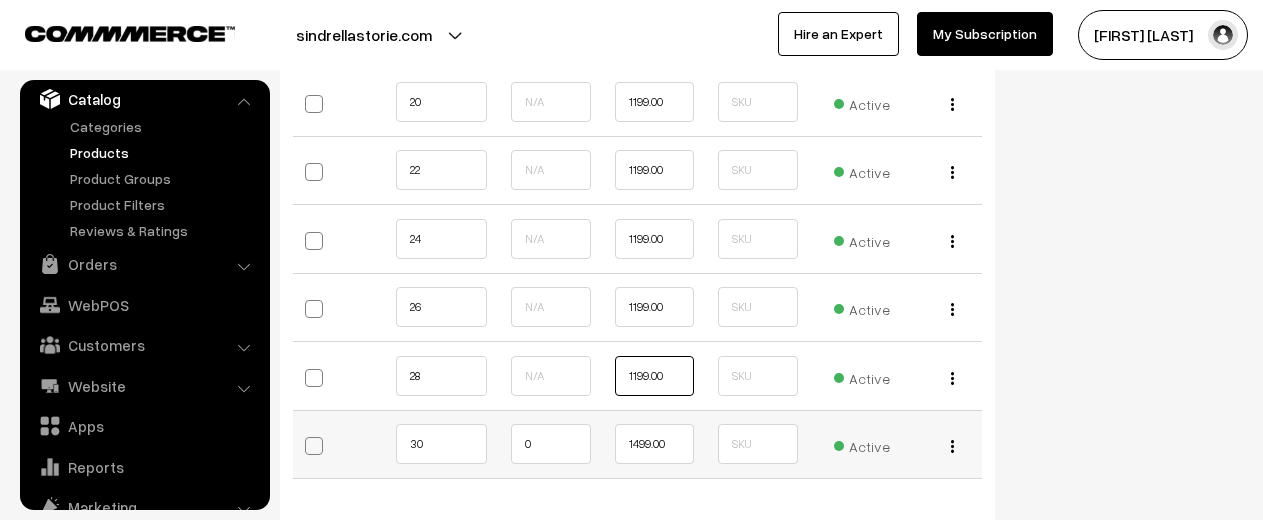 type on "1199.00" 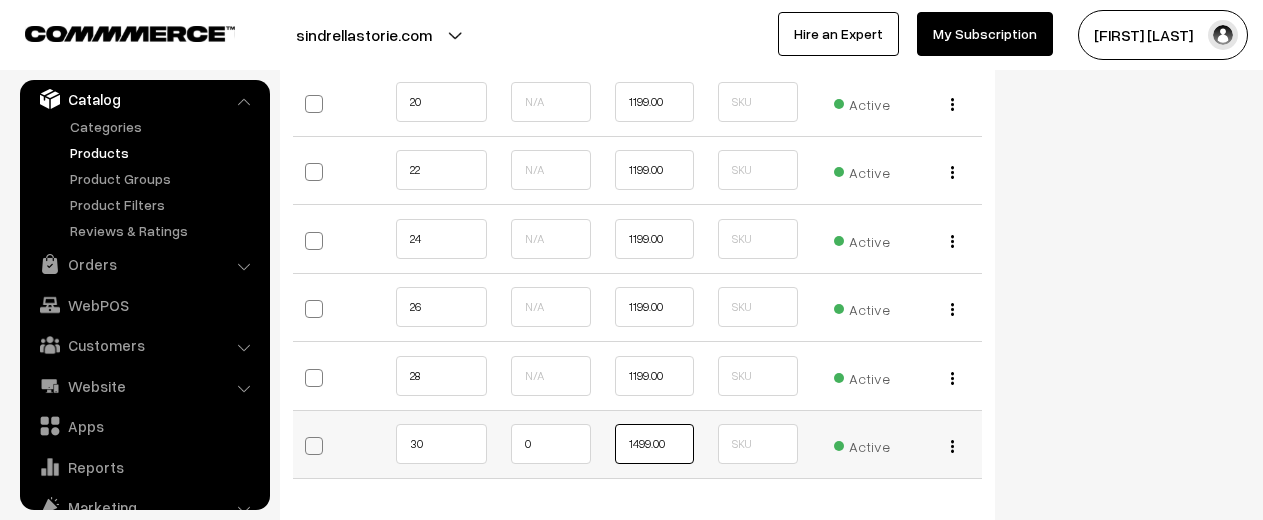 click on "1499.00" at bounding box center (654, 444) 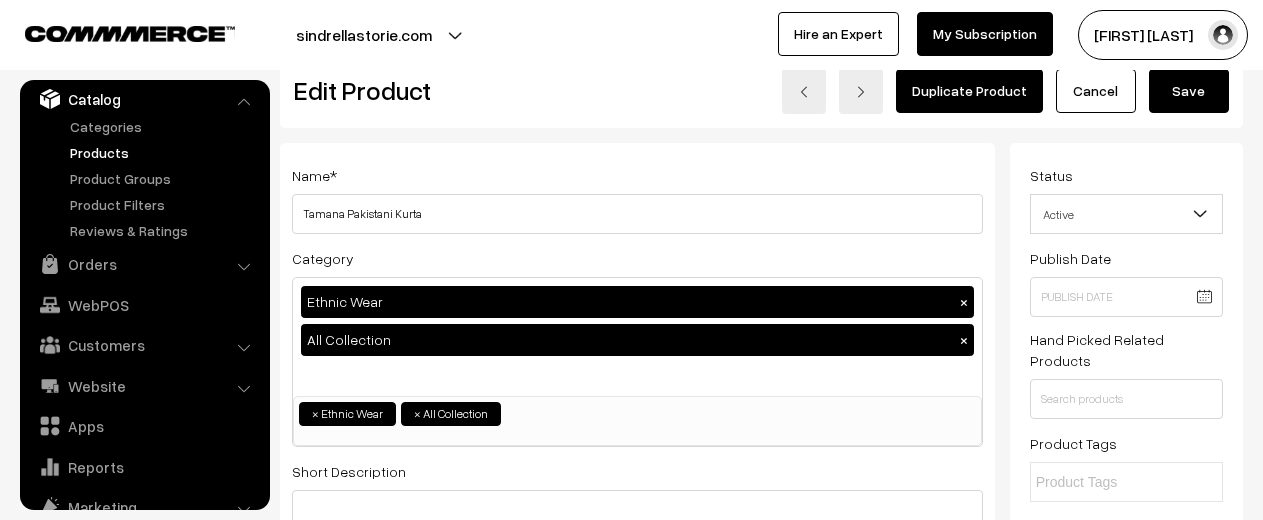 scroll, scrollTop: 0, scrollLeft: 0, axis: both 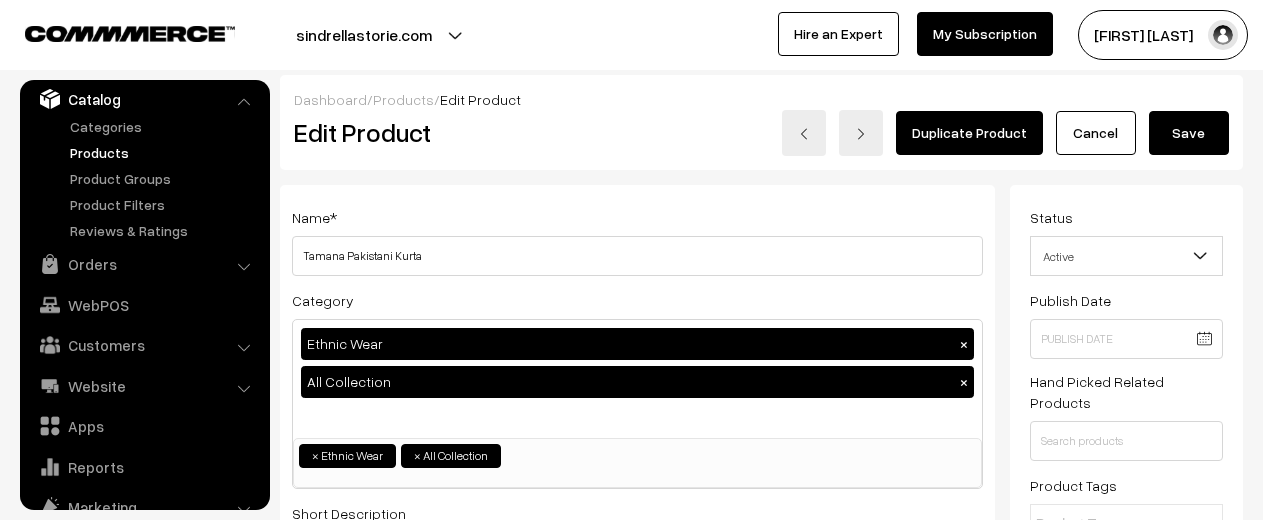 type on "1199.00" 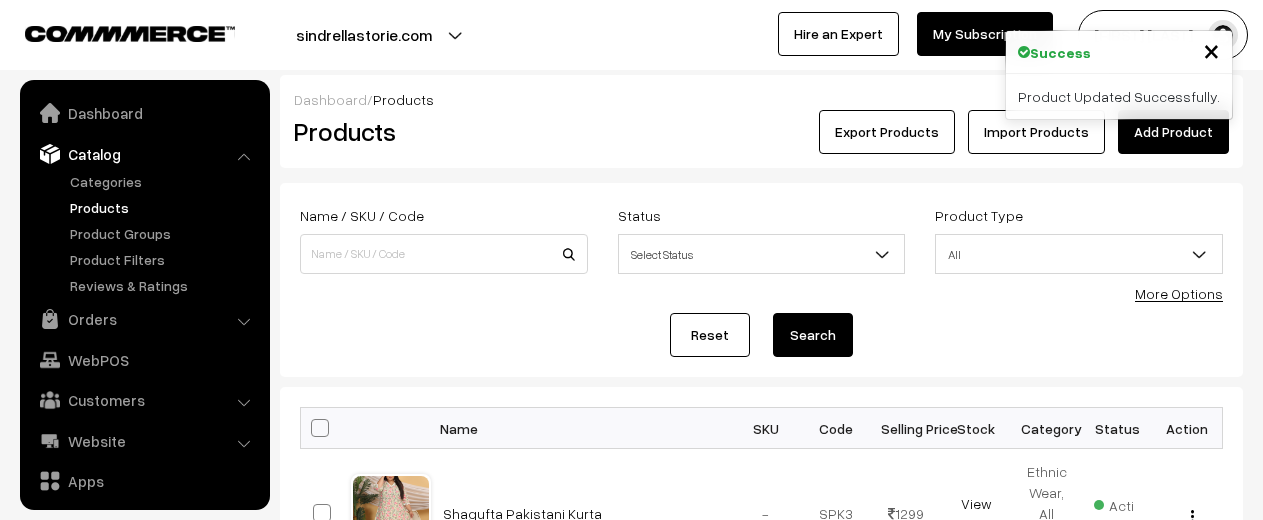 scroll, scrollTop: 0, scrollLeft: 0, axis: both 